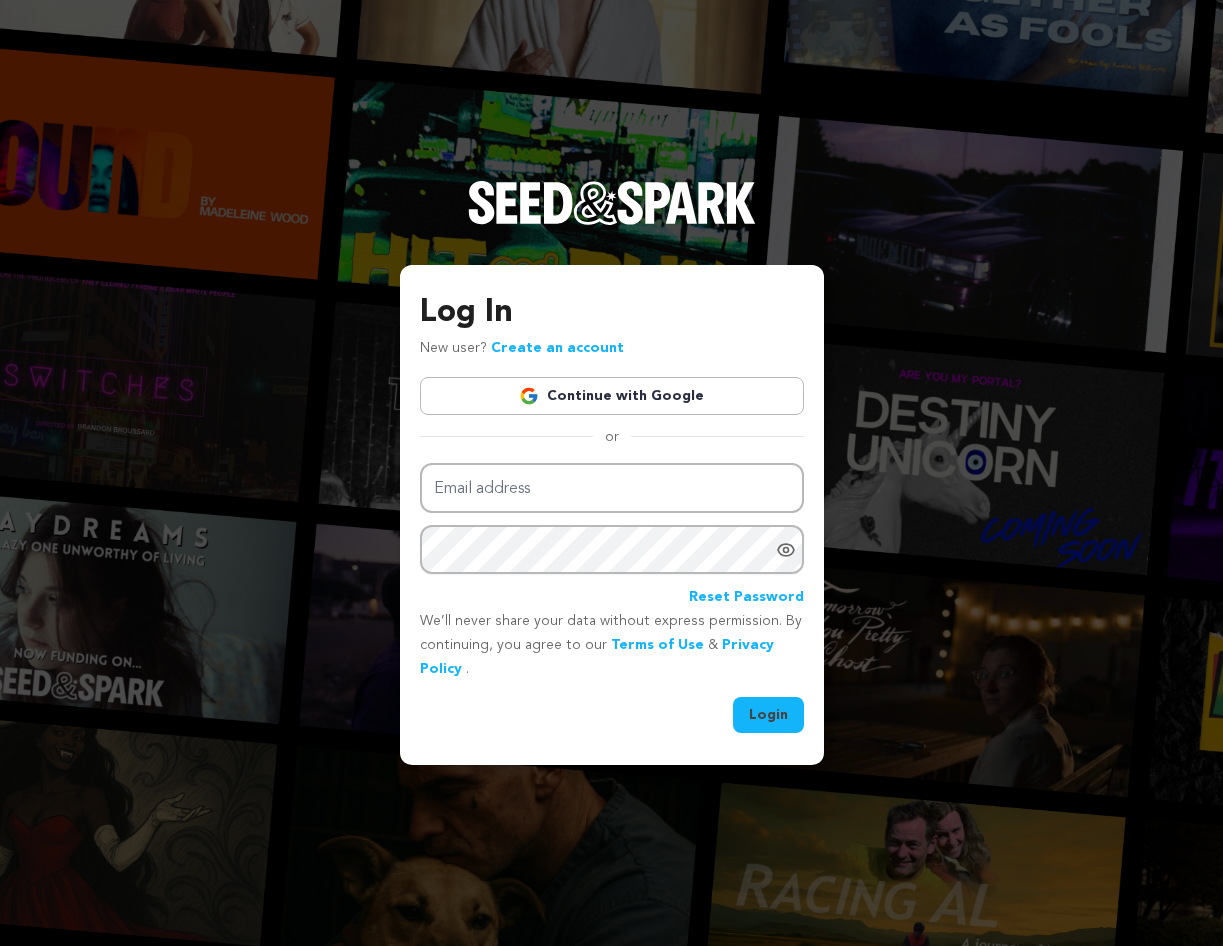 scroll, scrollTop: 0, scrollLeft: 0, axis: both 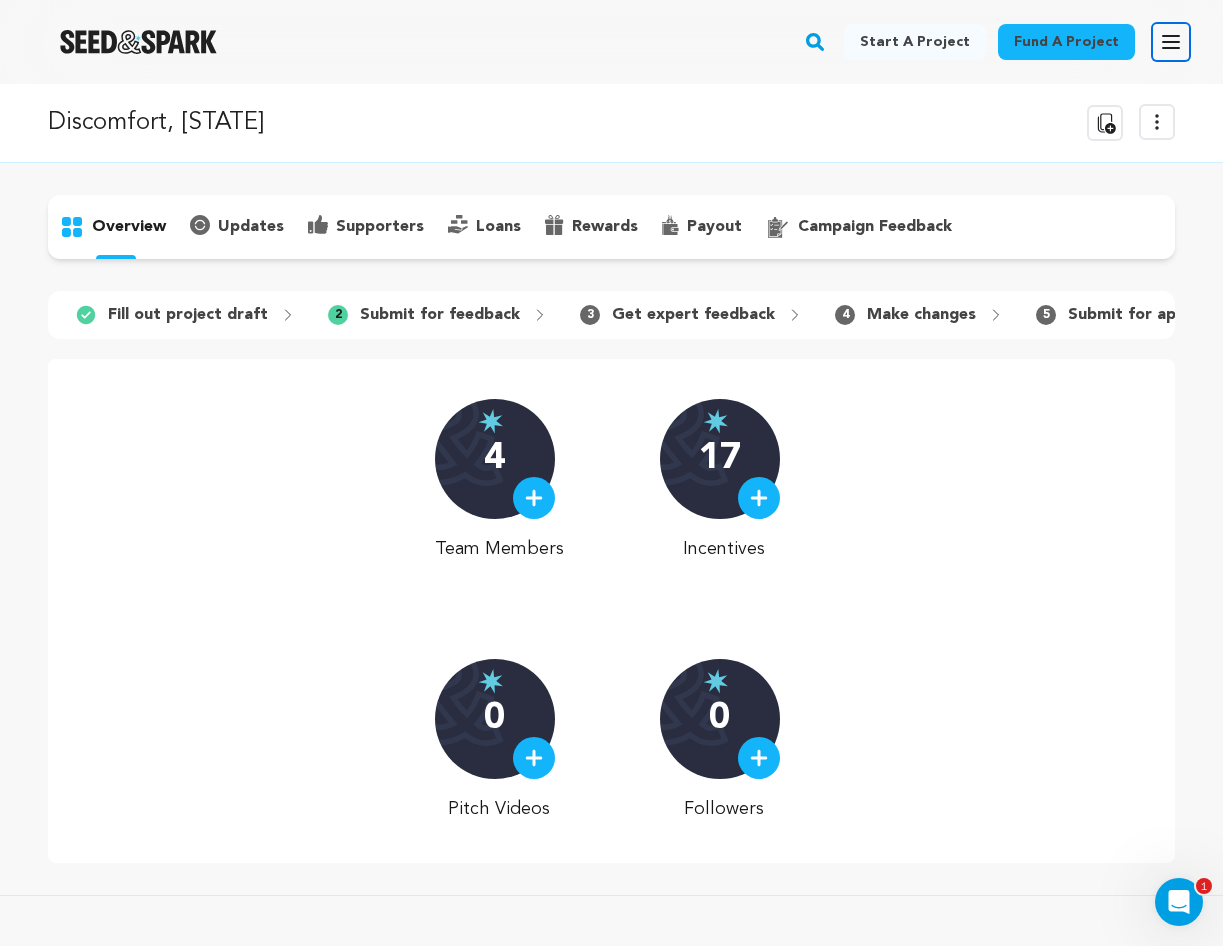click 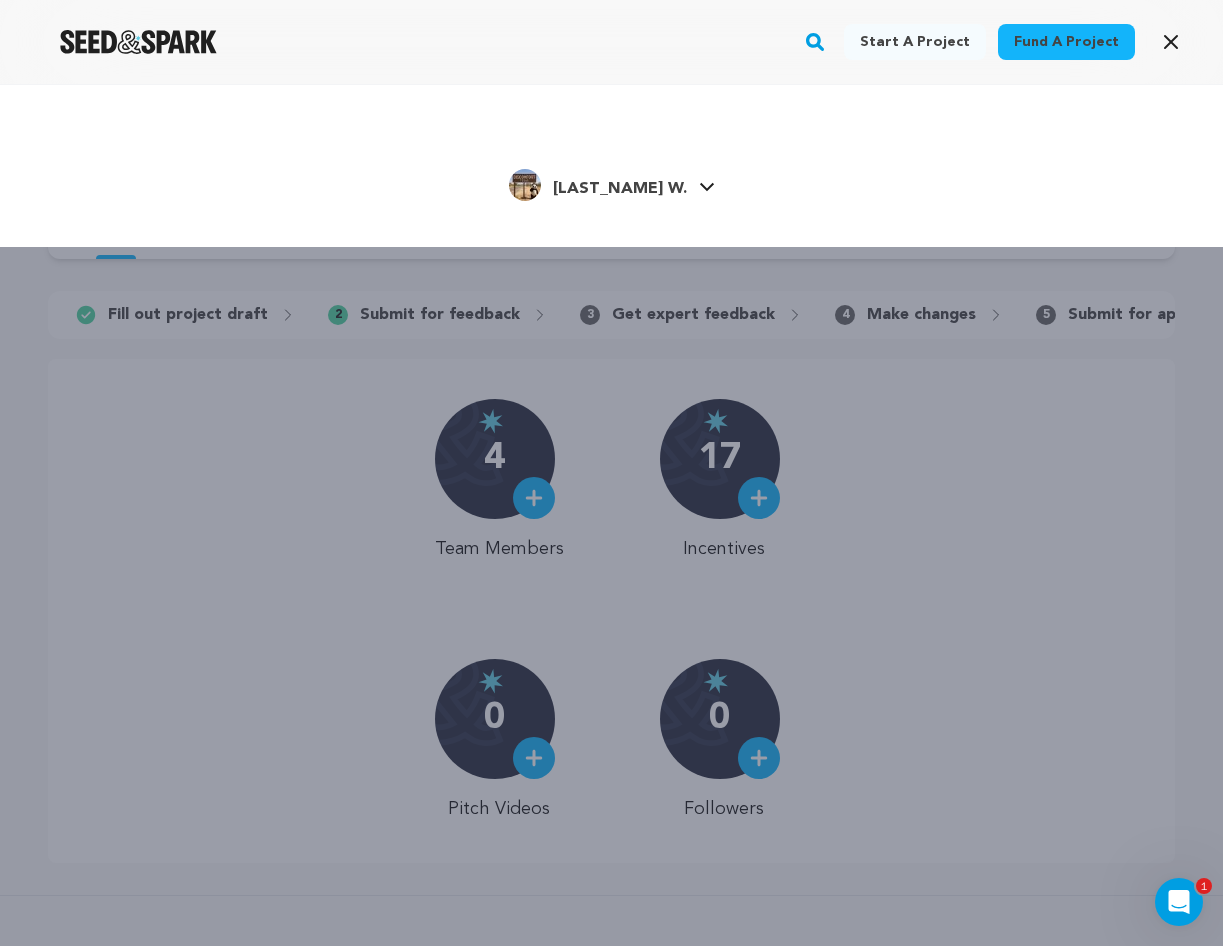 click on "Mellon W.
Mellon W." at bounding box center (611, 186) 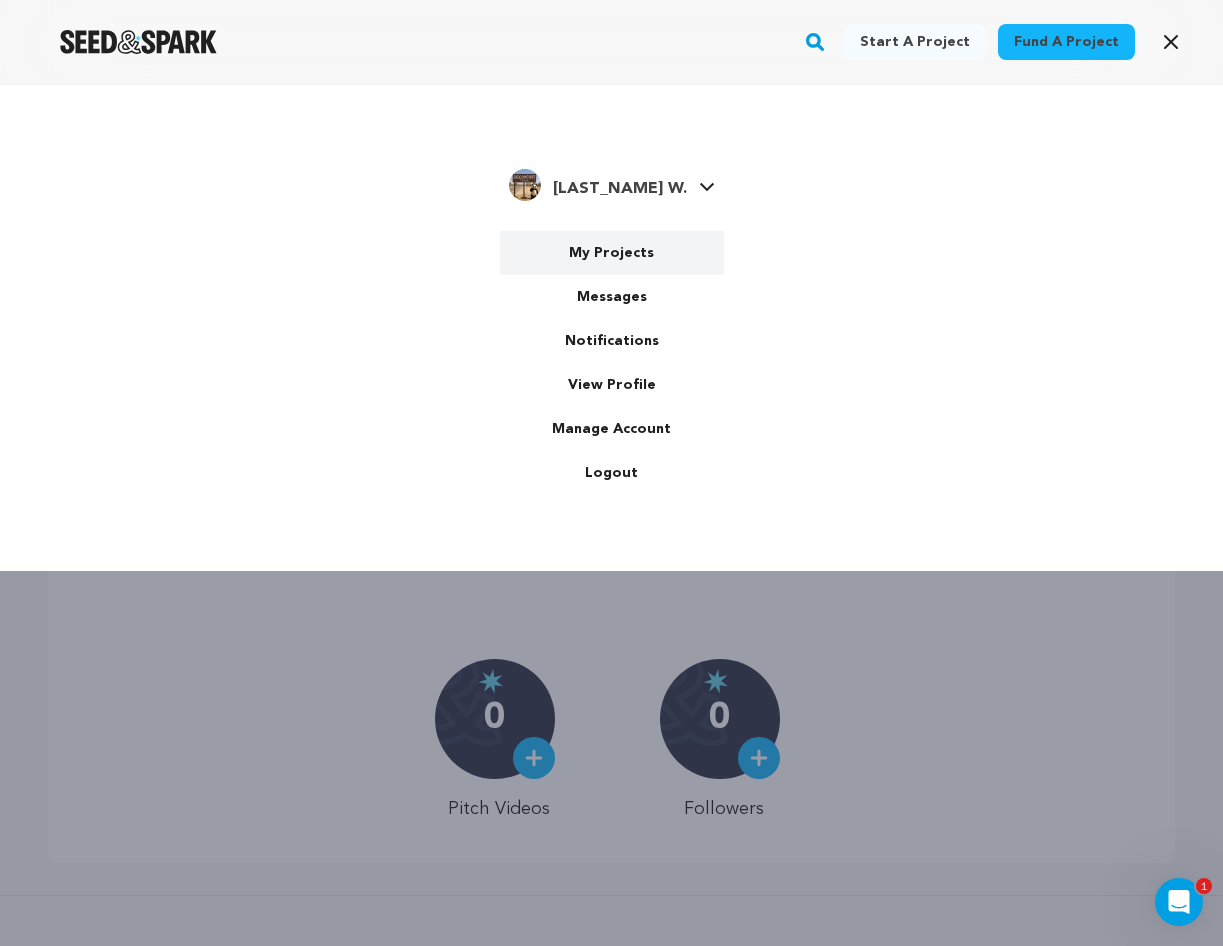 click on "My Projects" at bounding box center (612, 253) 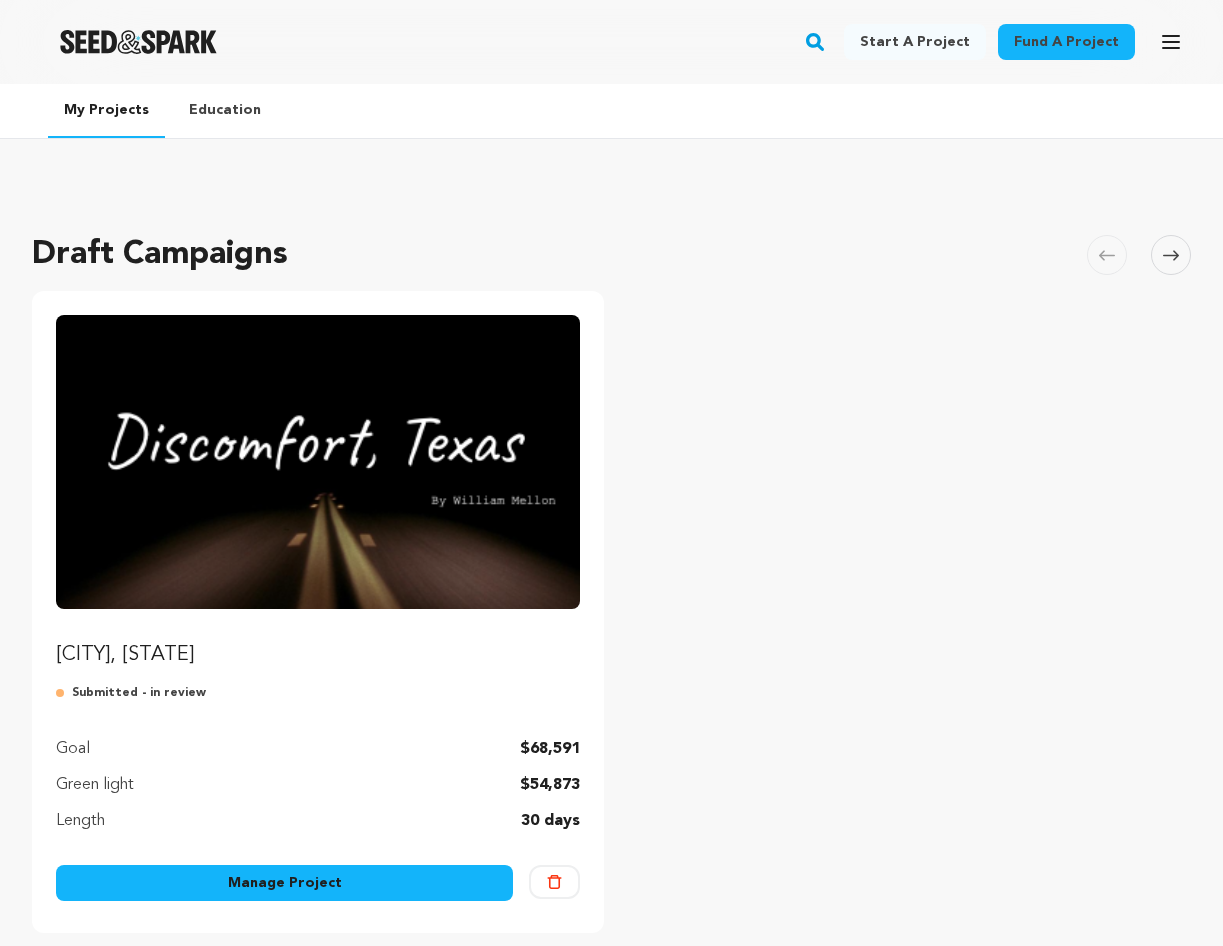 scroll, scrollTop: 0, scrollLeft: 0, axis: both 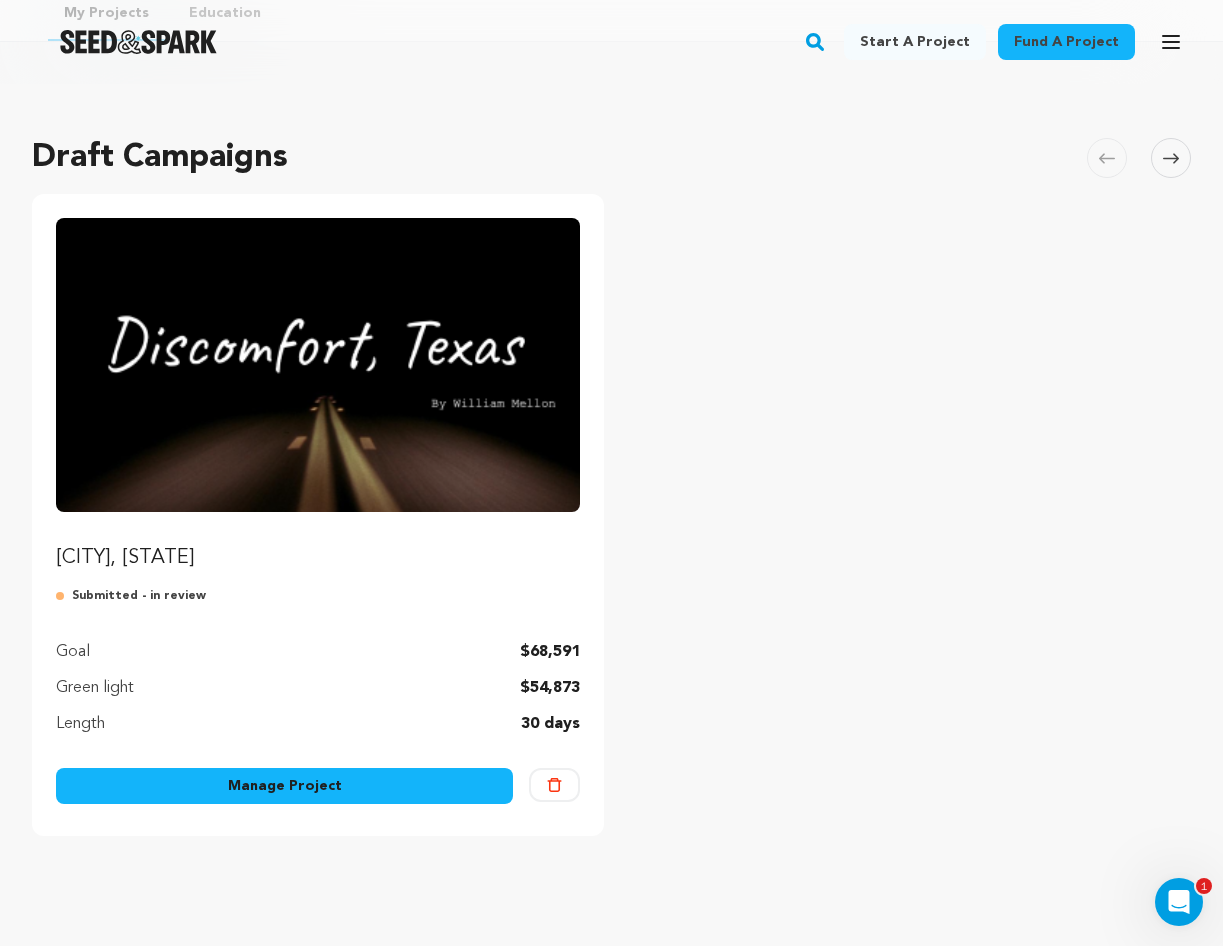 click on "Manage Project" at bounding box center [284, 786] 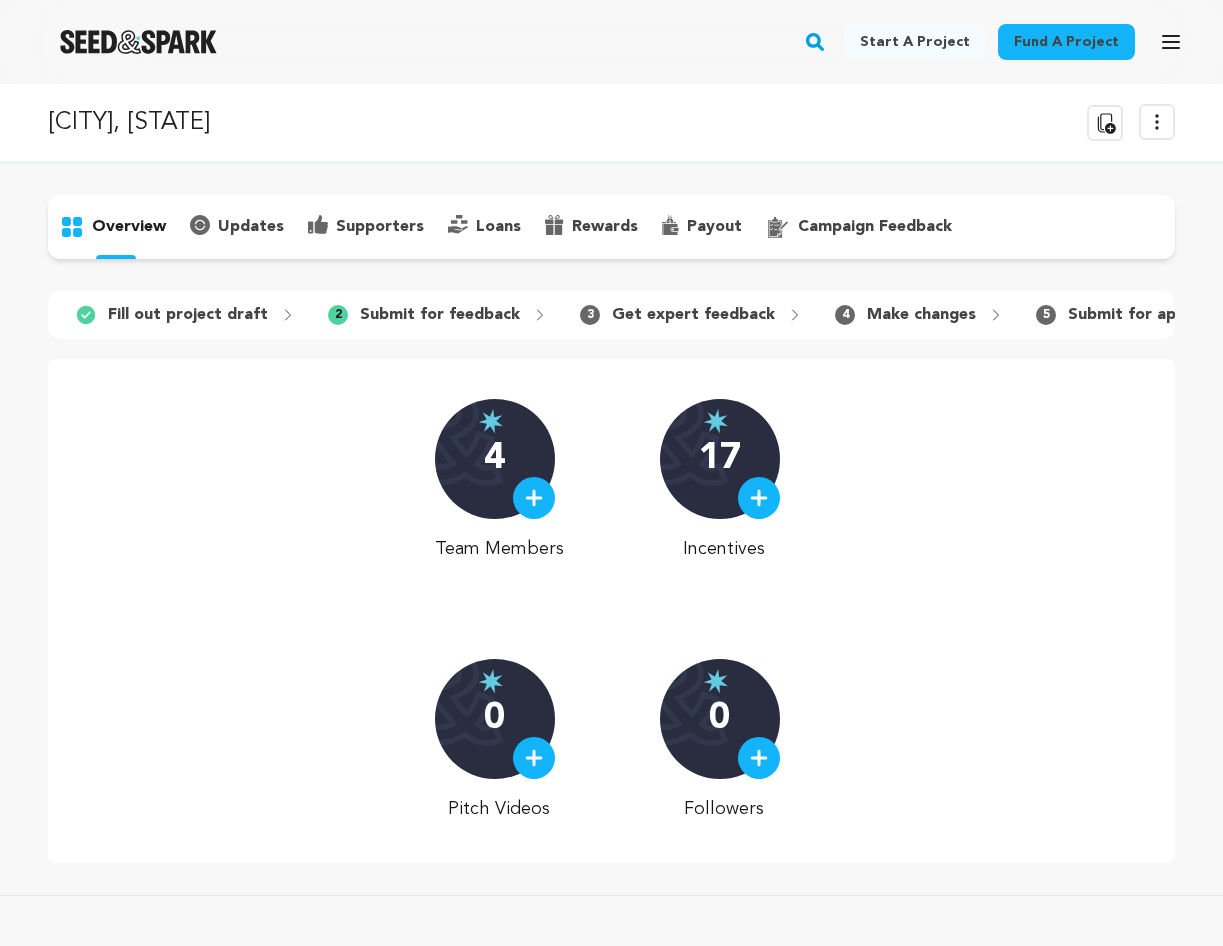 scroll, scrollTop: 0, scrollLeft: 0, axis: both 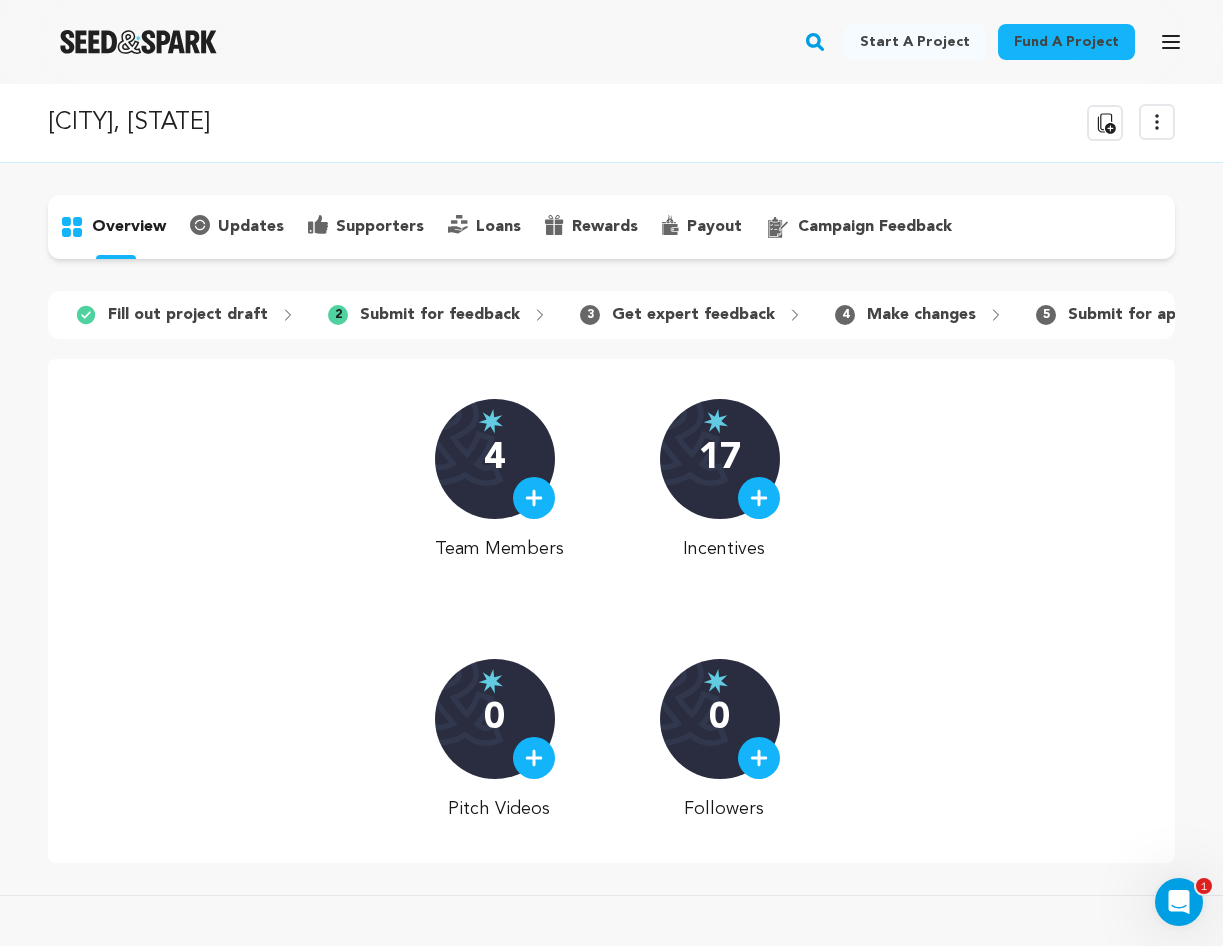 click 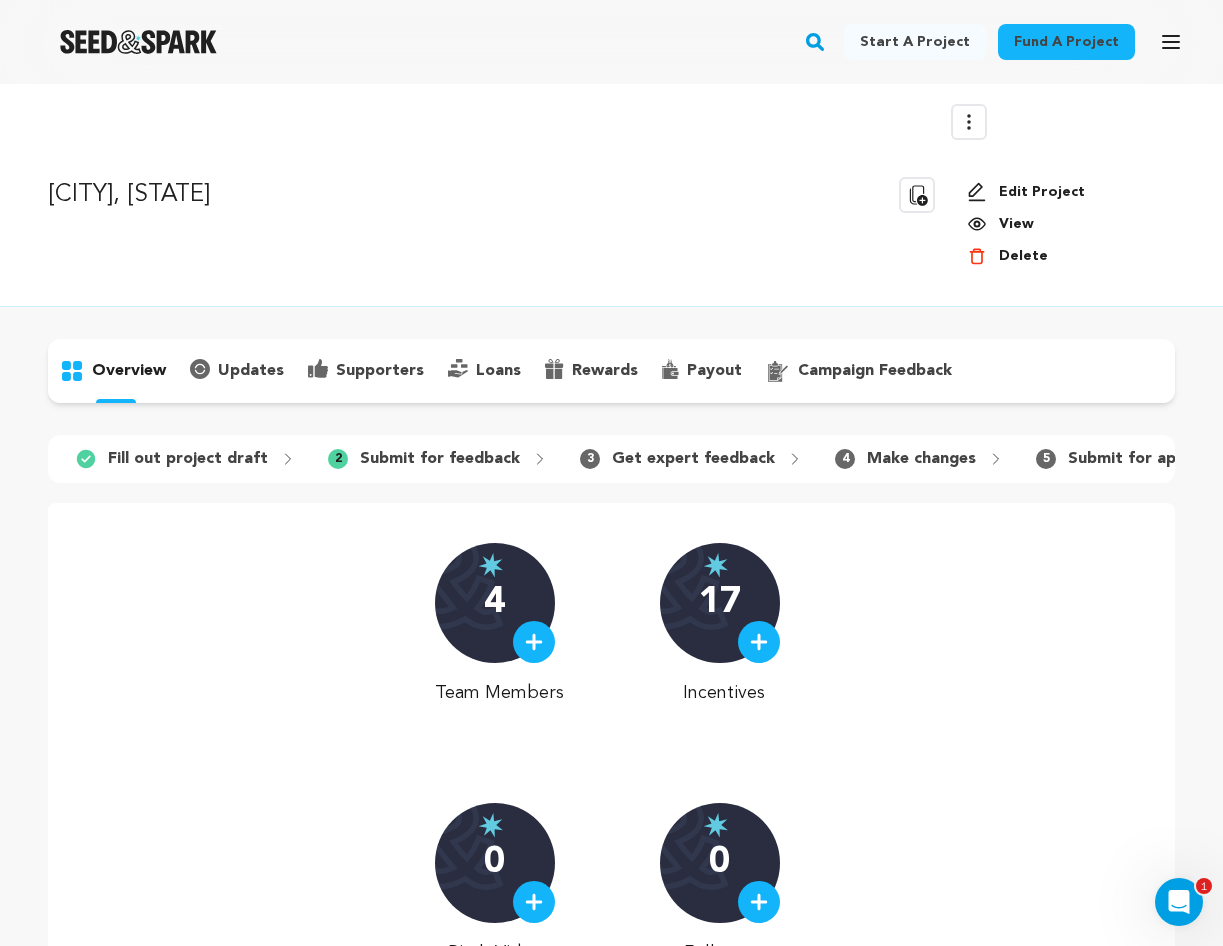 click on "Edit Project" at bounding box center (1063, 192) 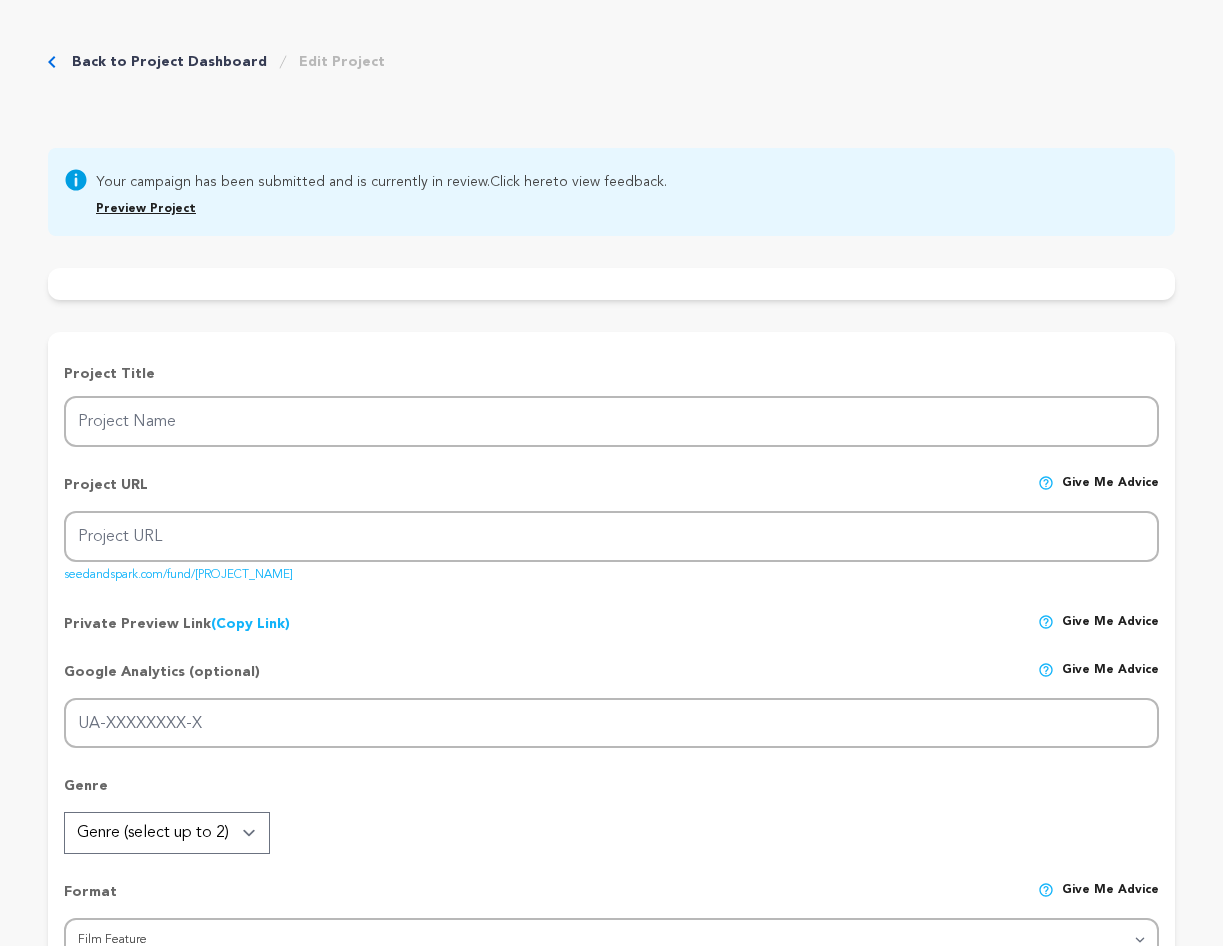 scroll, scrollTop: 0, scrollLeft: 0, axis: both 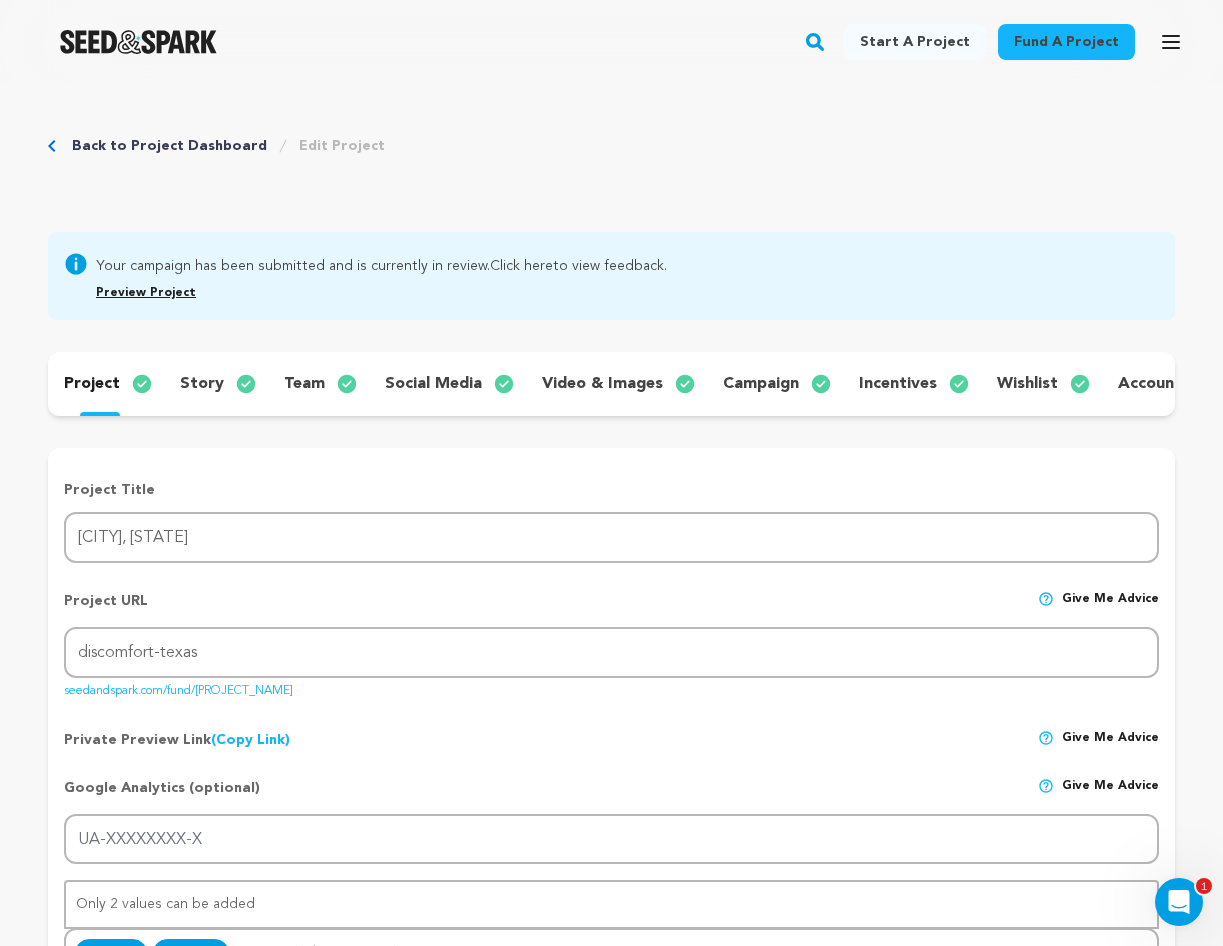 click on "wishlist" at bounding box center (1027, 384) 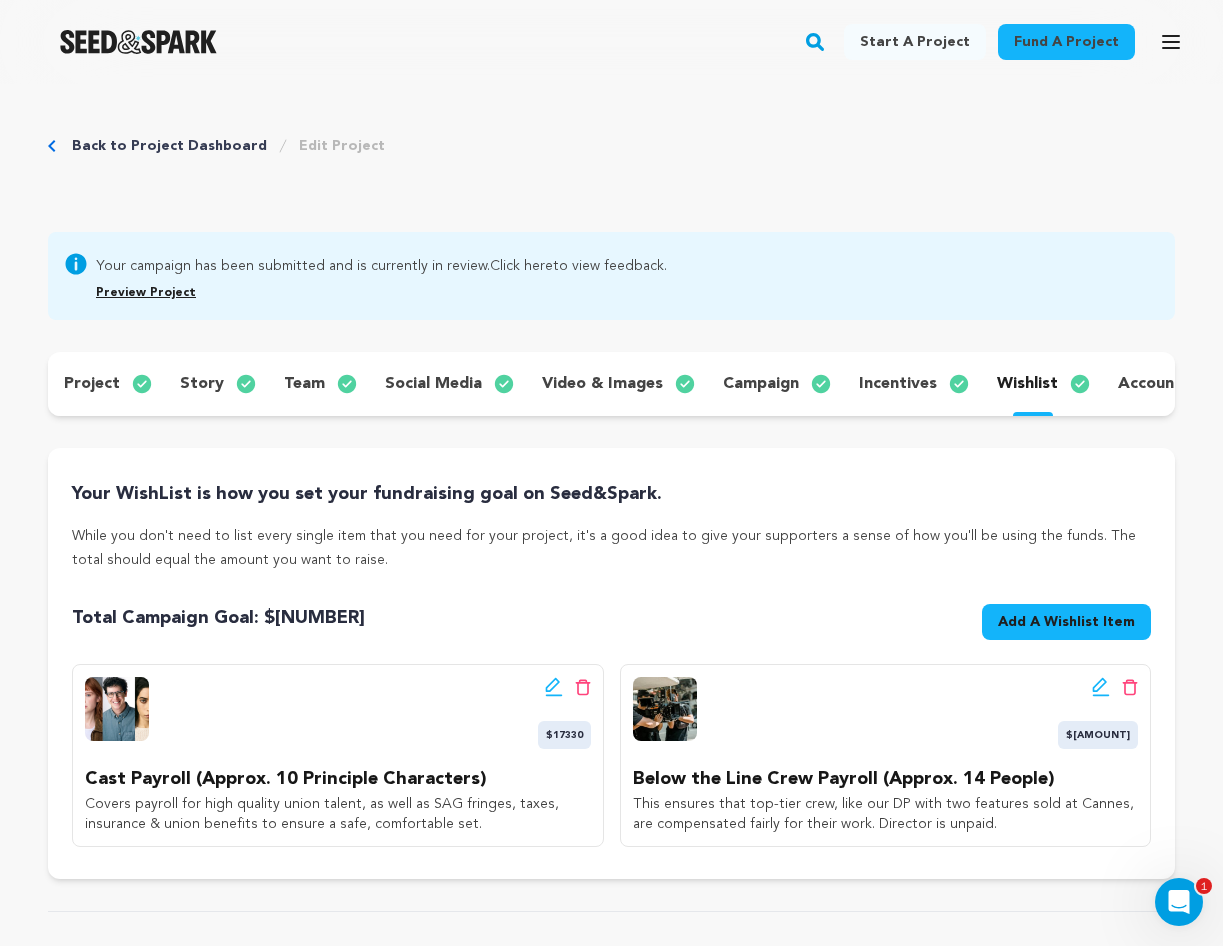 click on "account" at bounding box center (1150, 384) 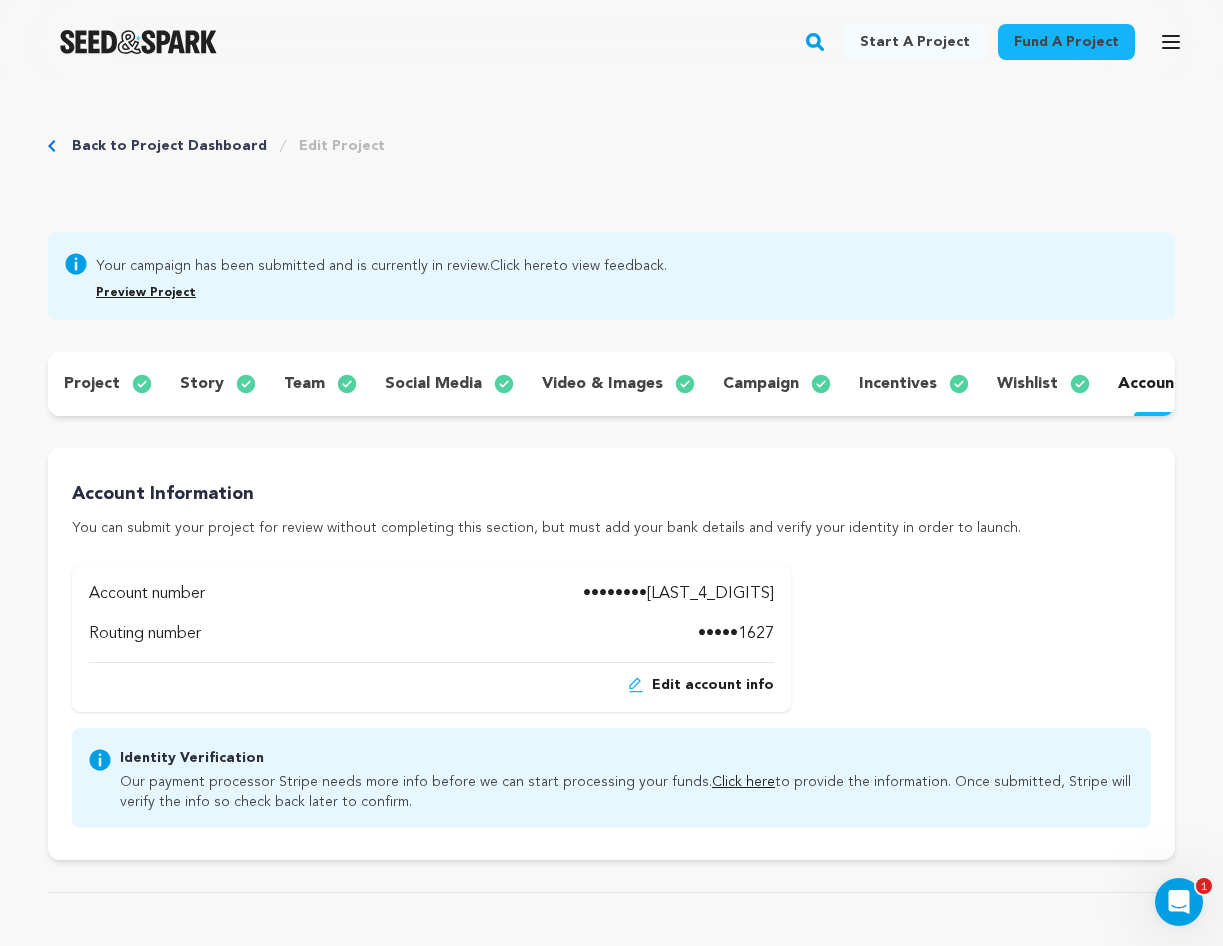 click on "incentives" at bounding box center [898, 384] 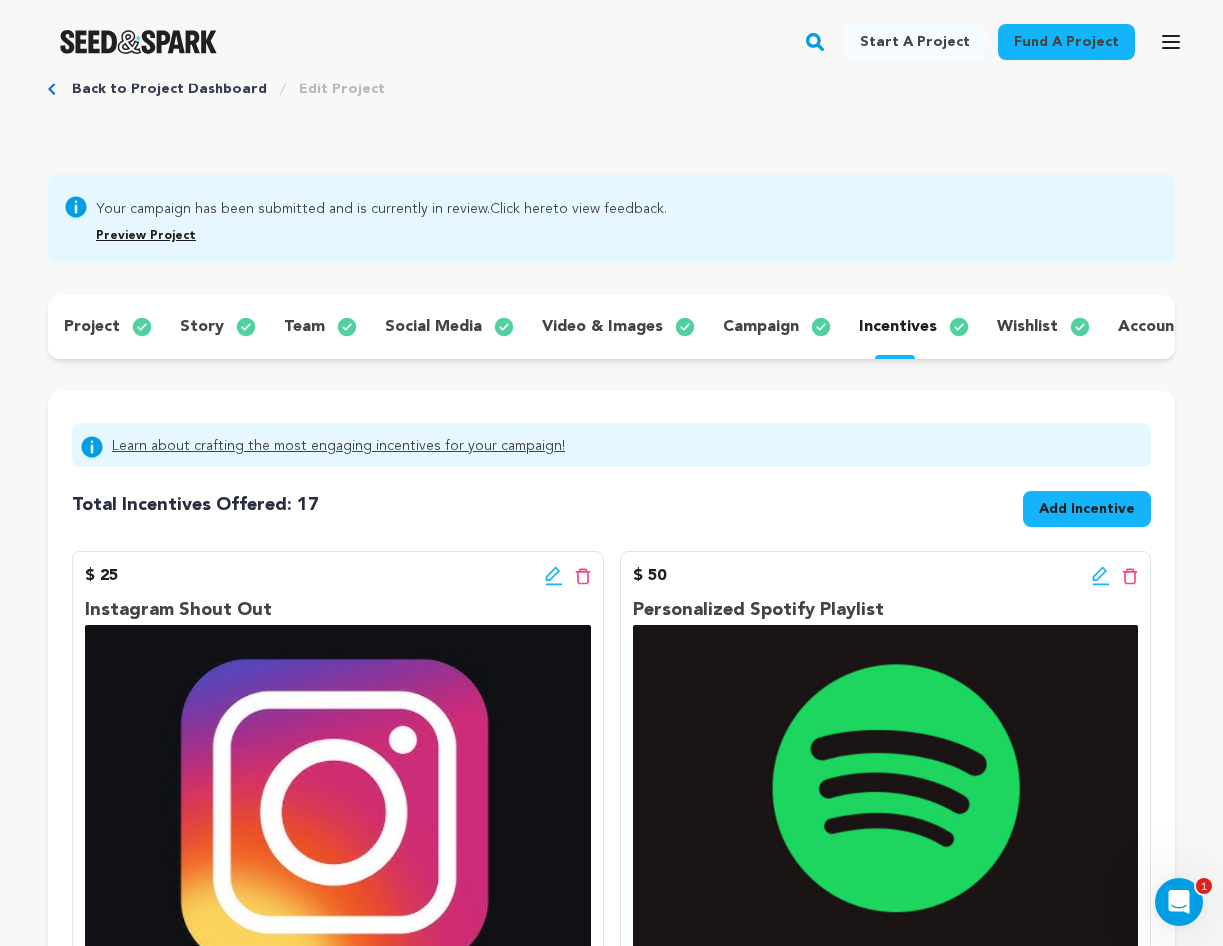 scroll, scrollTop: 0, scrollLeft: 0, axis: both 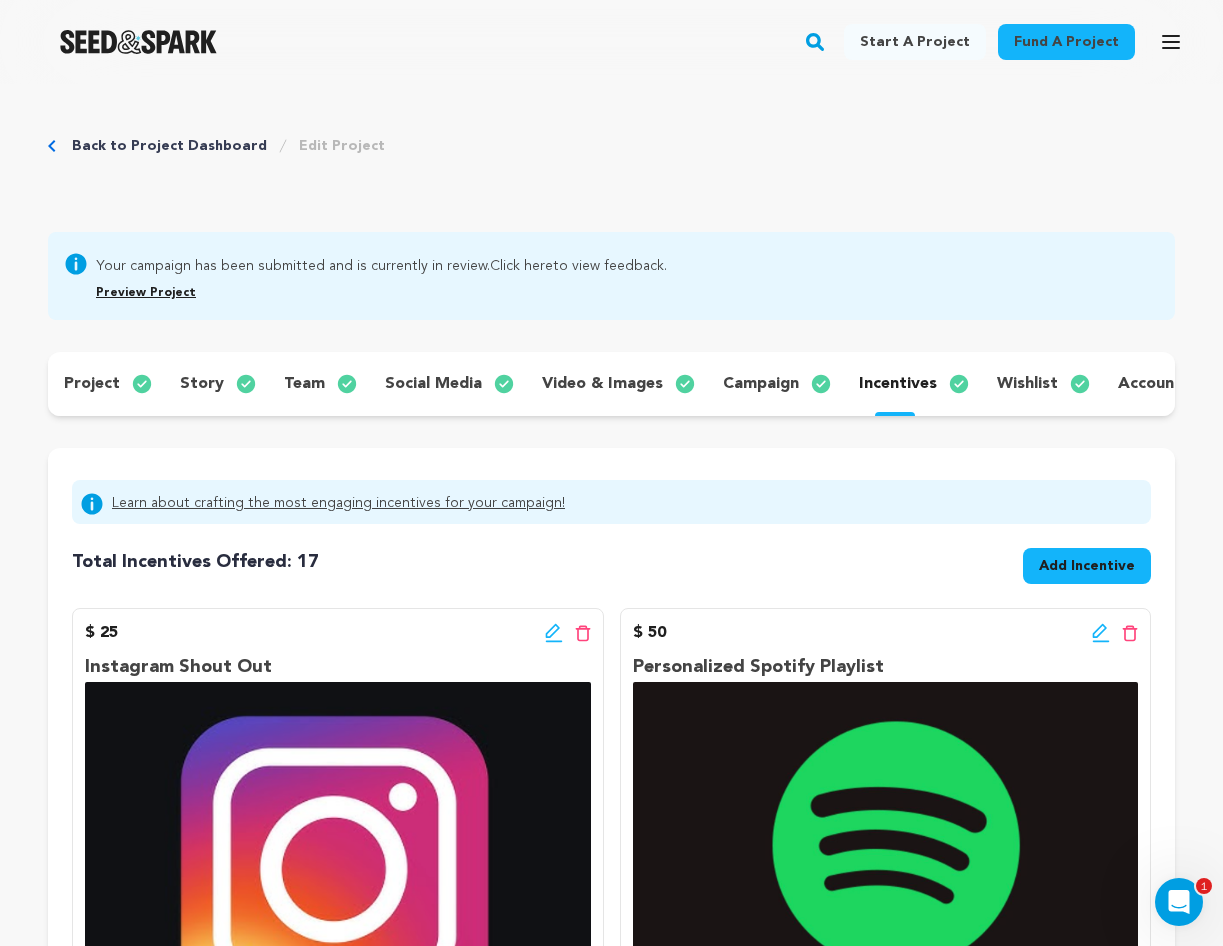 click on "campaign" at bounding box center (761, 384) 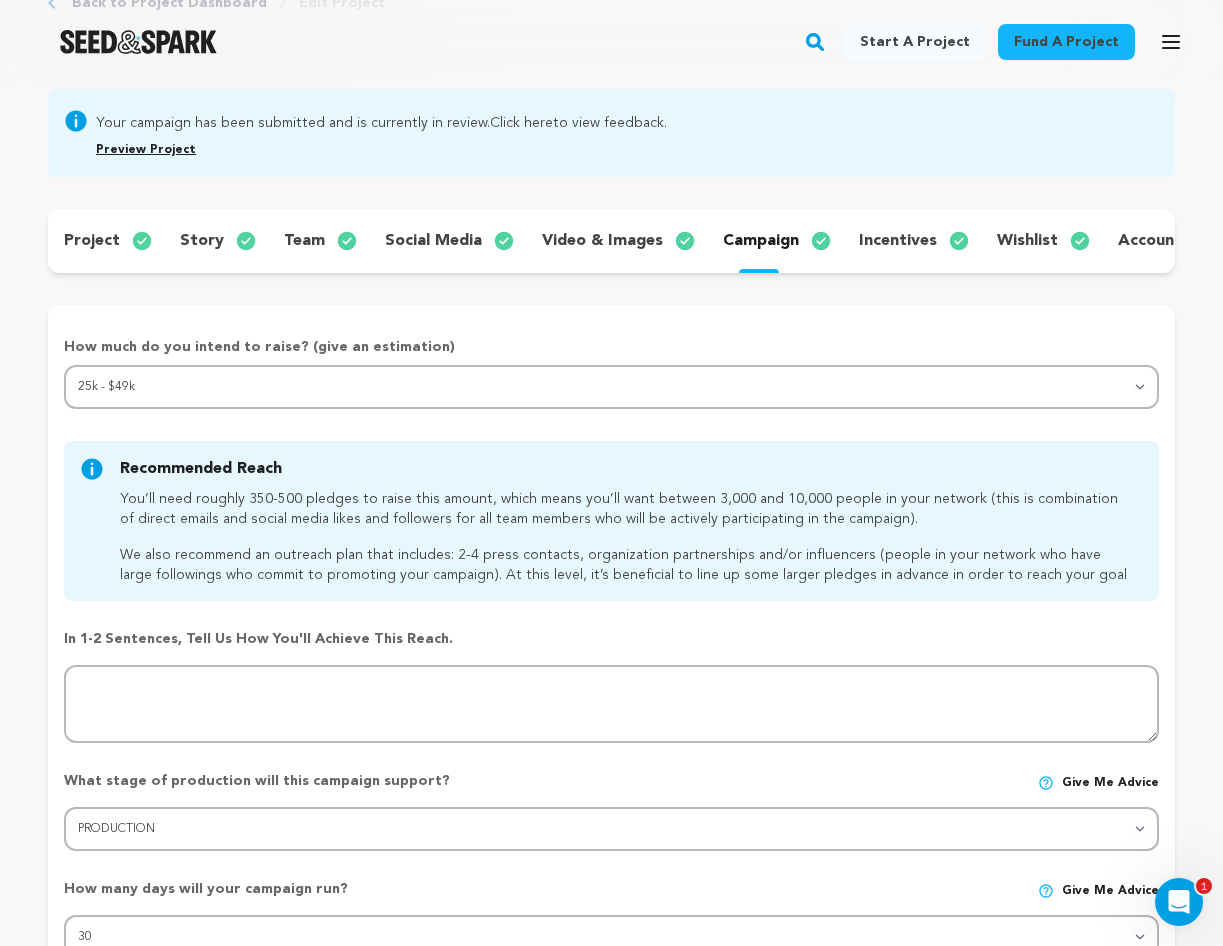scroll, scrollTop: 0, scrollLeft: 0, axis: both 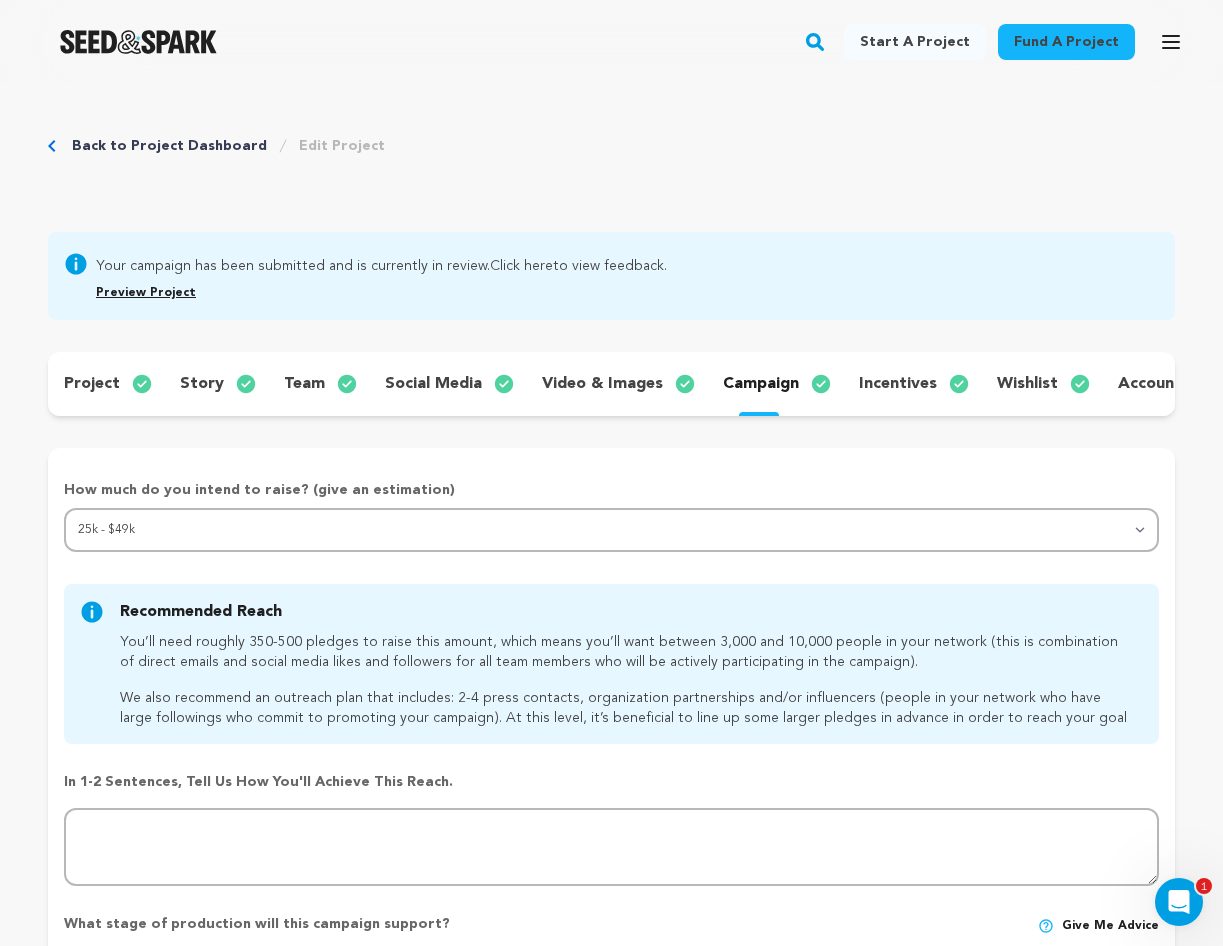 click on "video & images" at bounding box center (602, 384) 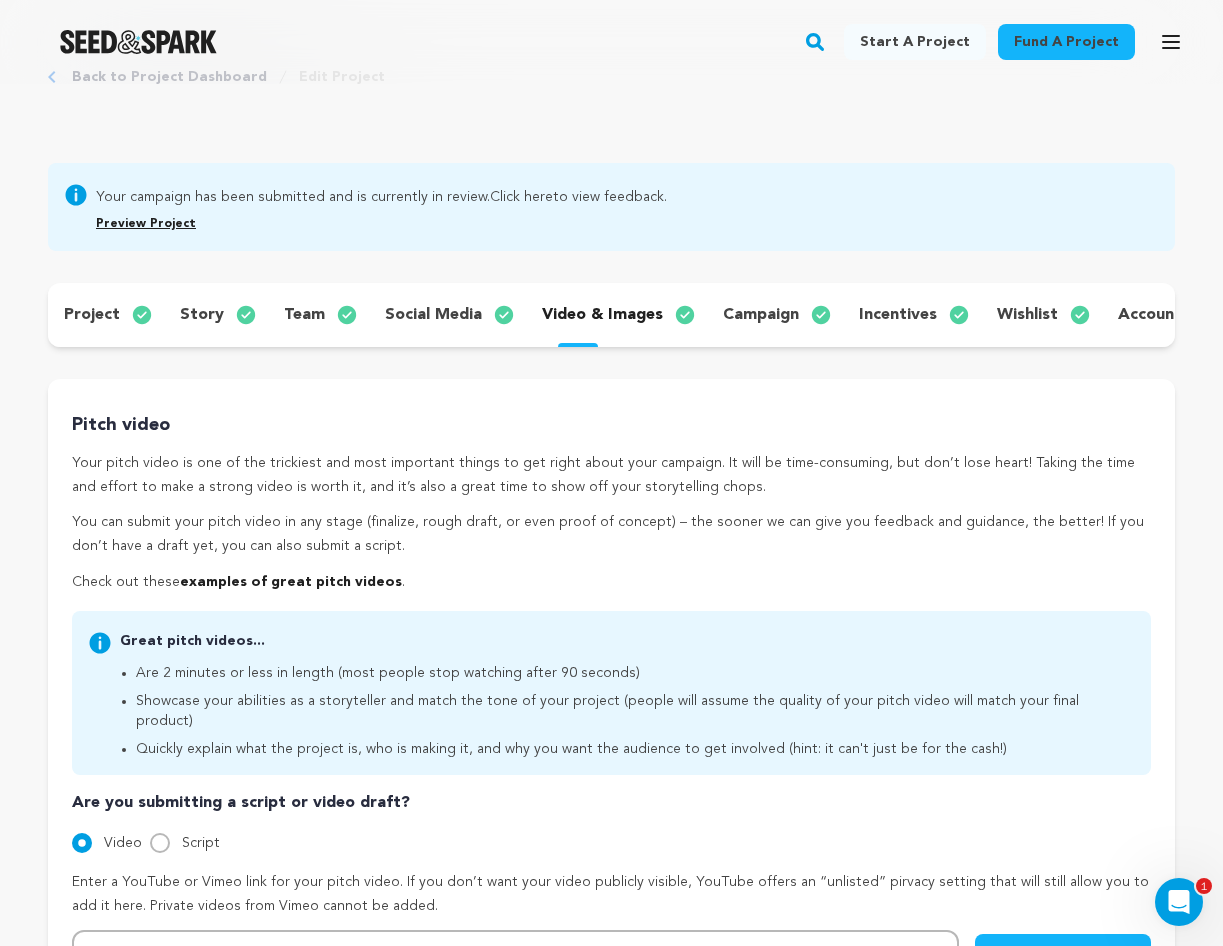 scroll, scrollTop: 0, scrollLeft: 0, axis: both 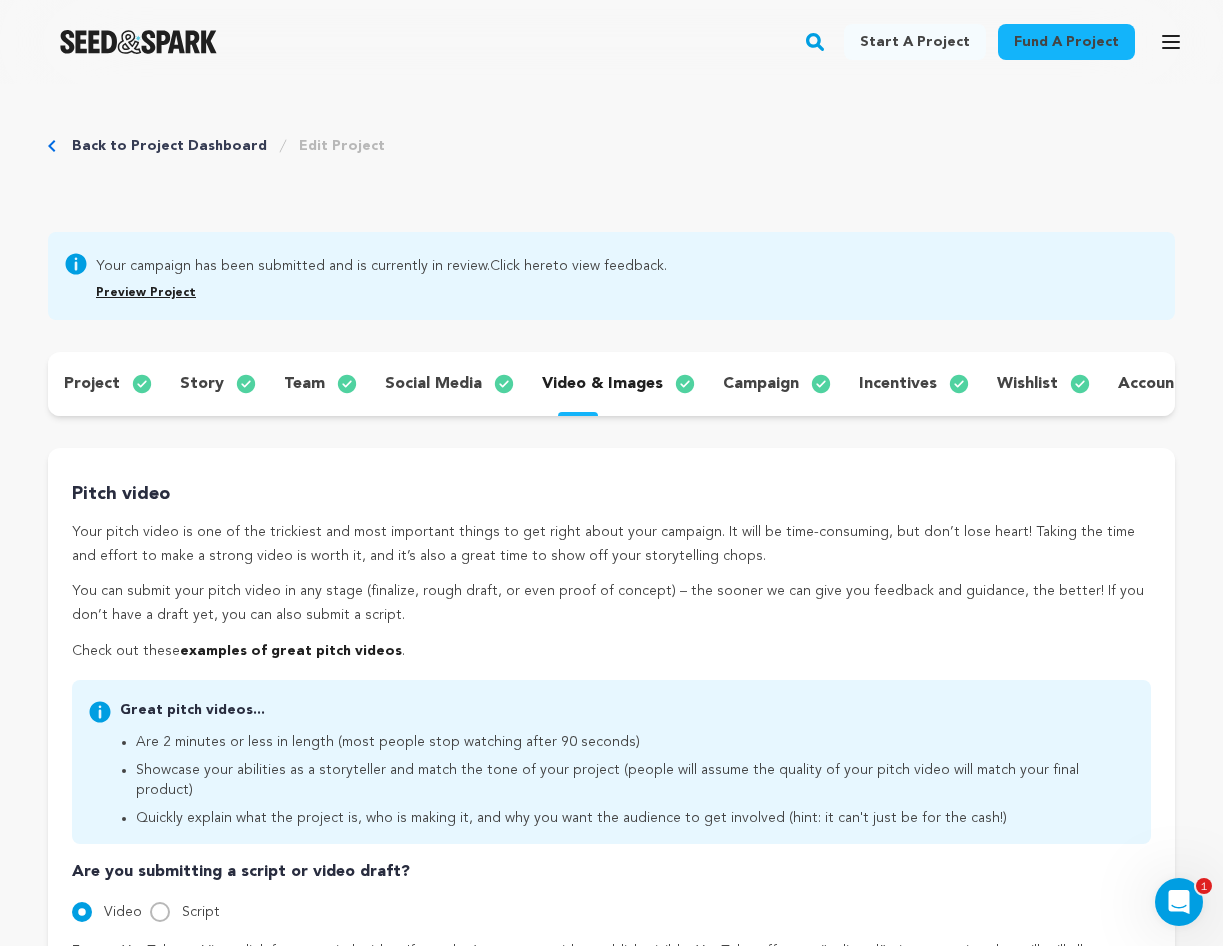 click on "social media" at bounding box center [433, 384] 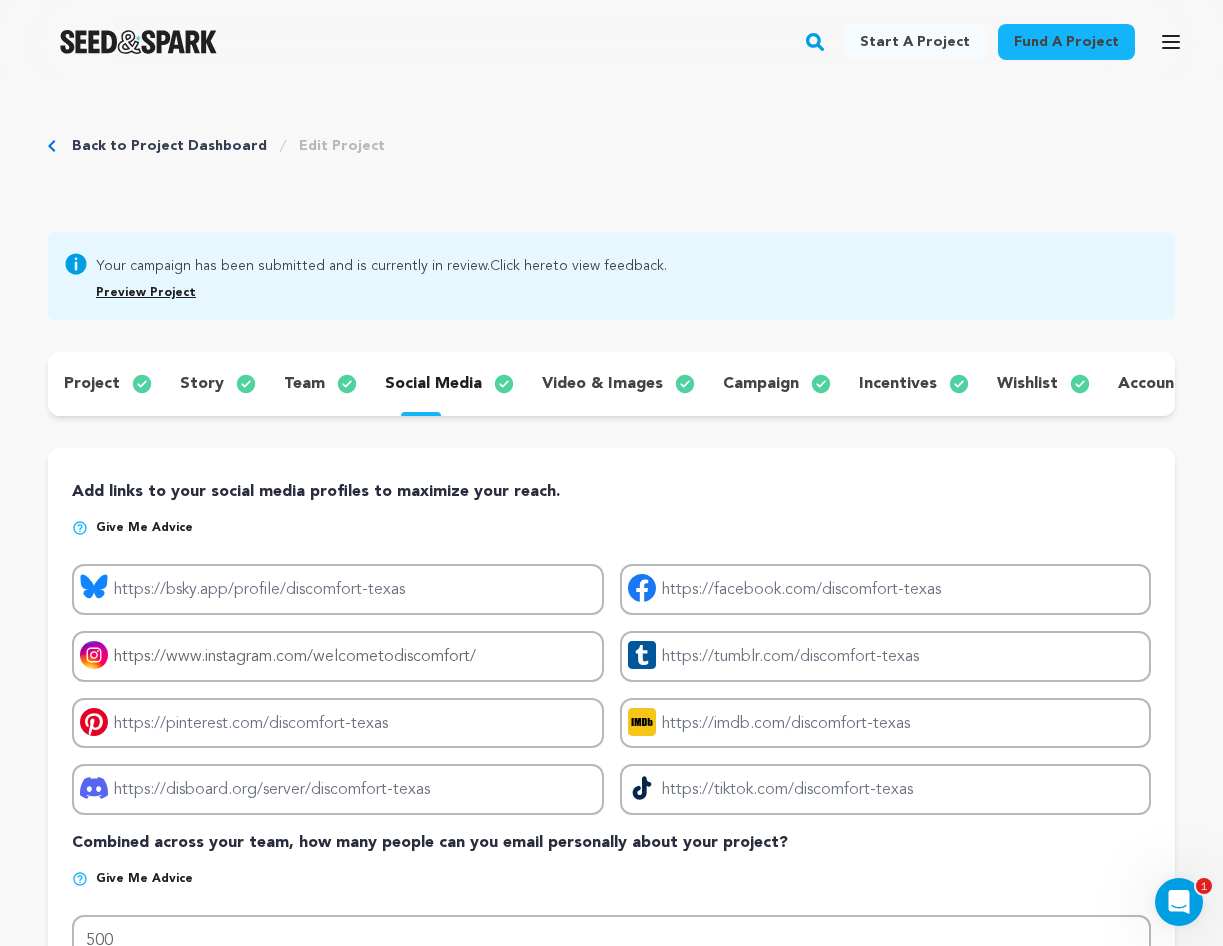 click at bounding box center (254, 384) 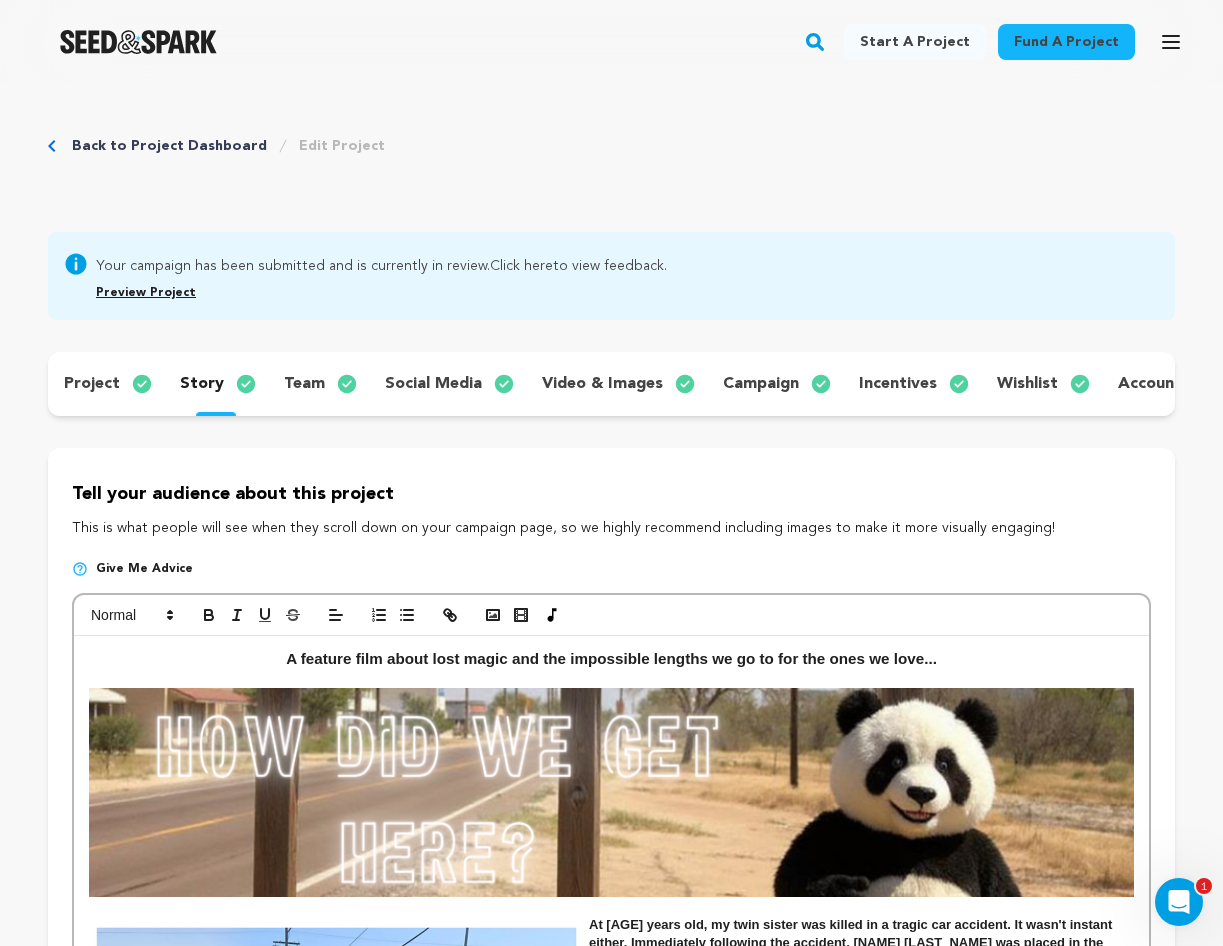 click on "team" at bounding box center [304, 384] 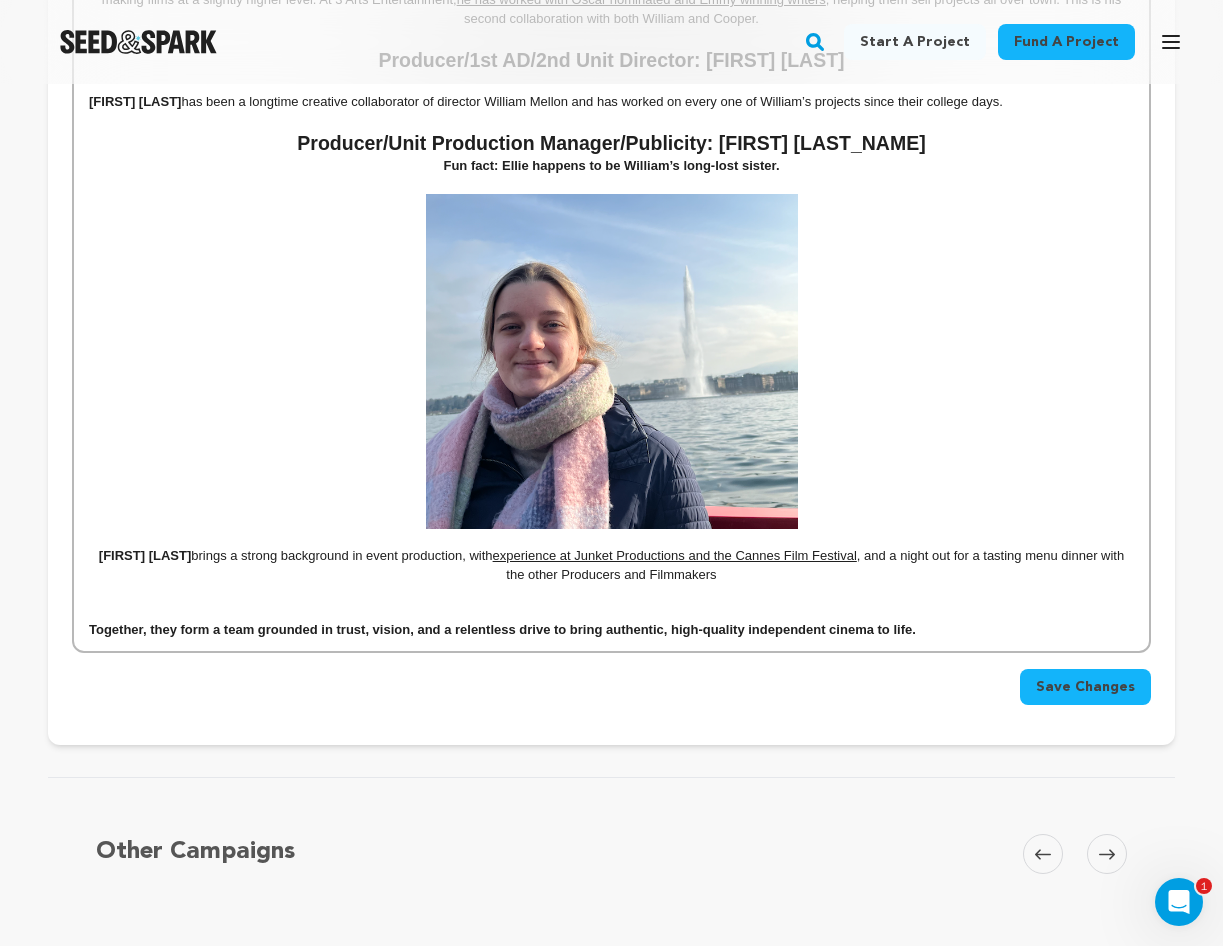 scroll, scrollTop: 2654, scrollLeft: 0, axis: vertical 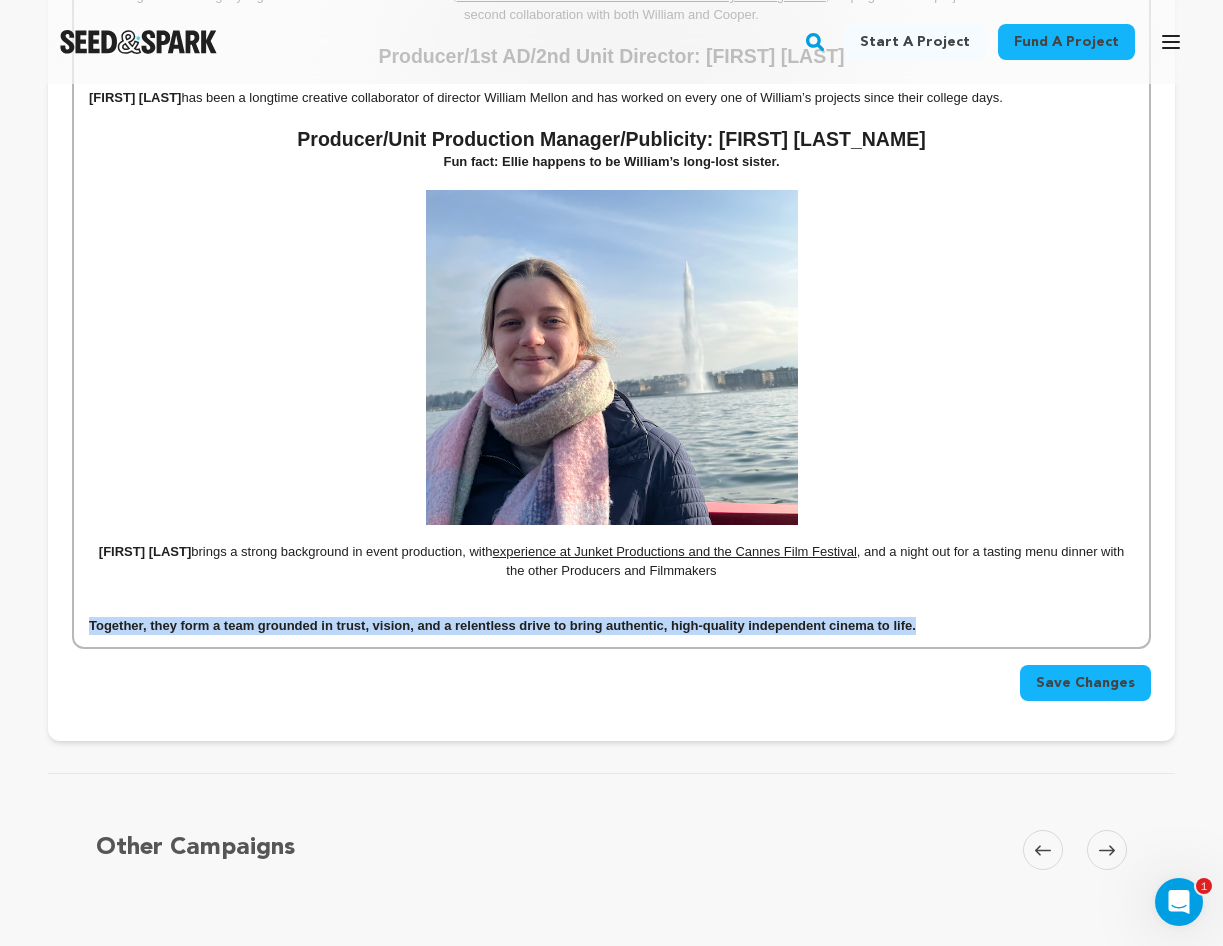 drag, startPoint x: 80, startPoint y: 650, endPoint x: 957, endPoint y: 646, distance: 877.0091 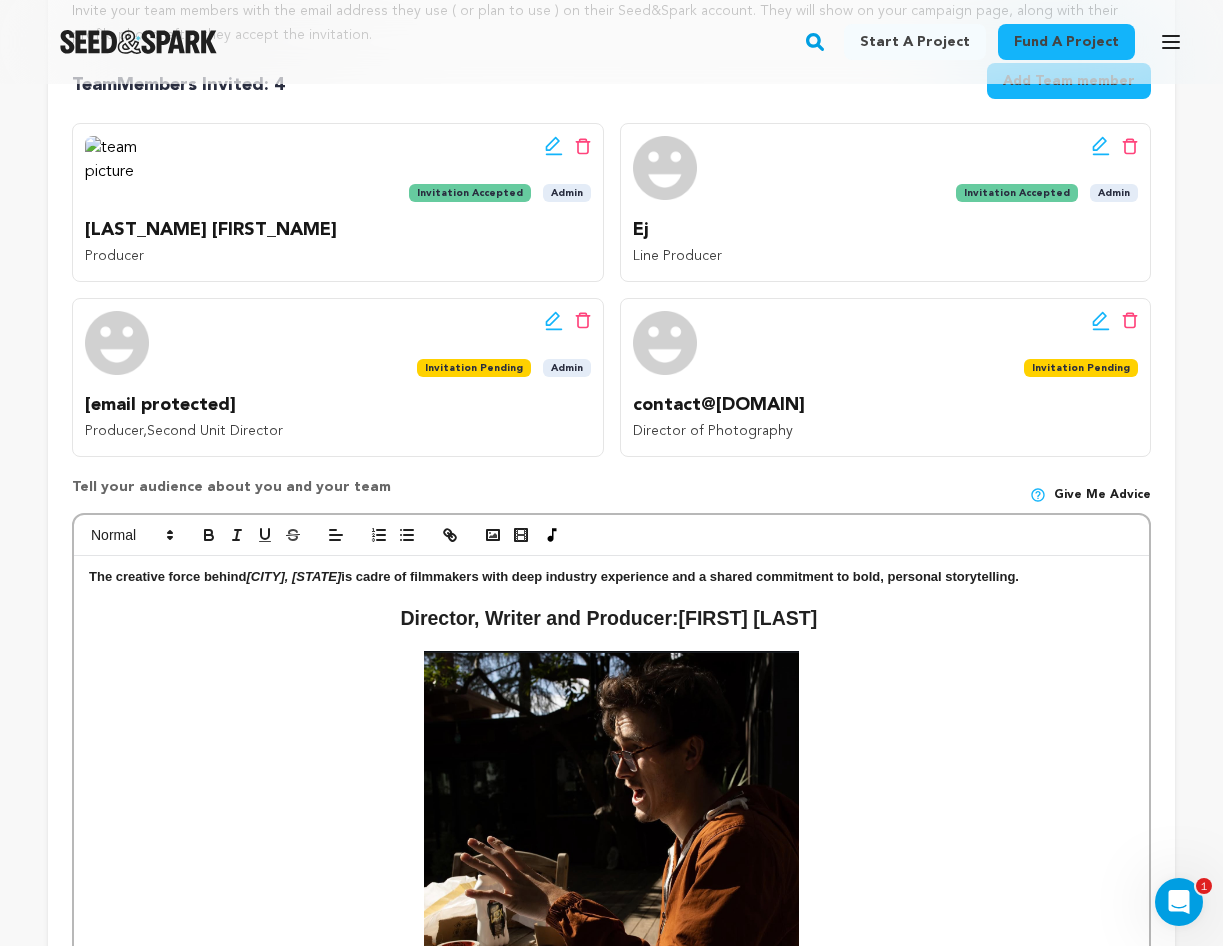 scroll, scrollTop: 531, scrollLeft: 0, axis: vertical 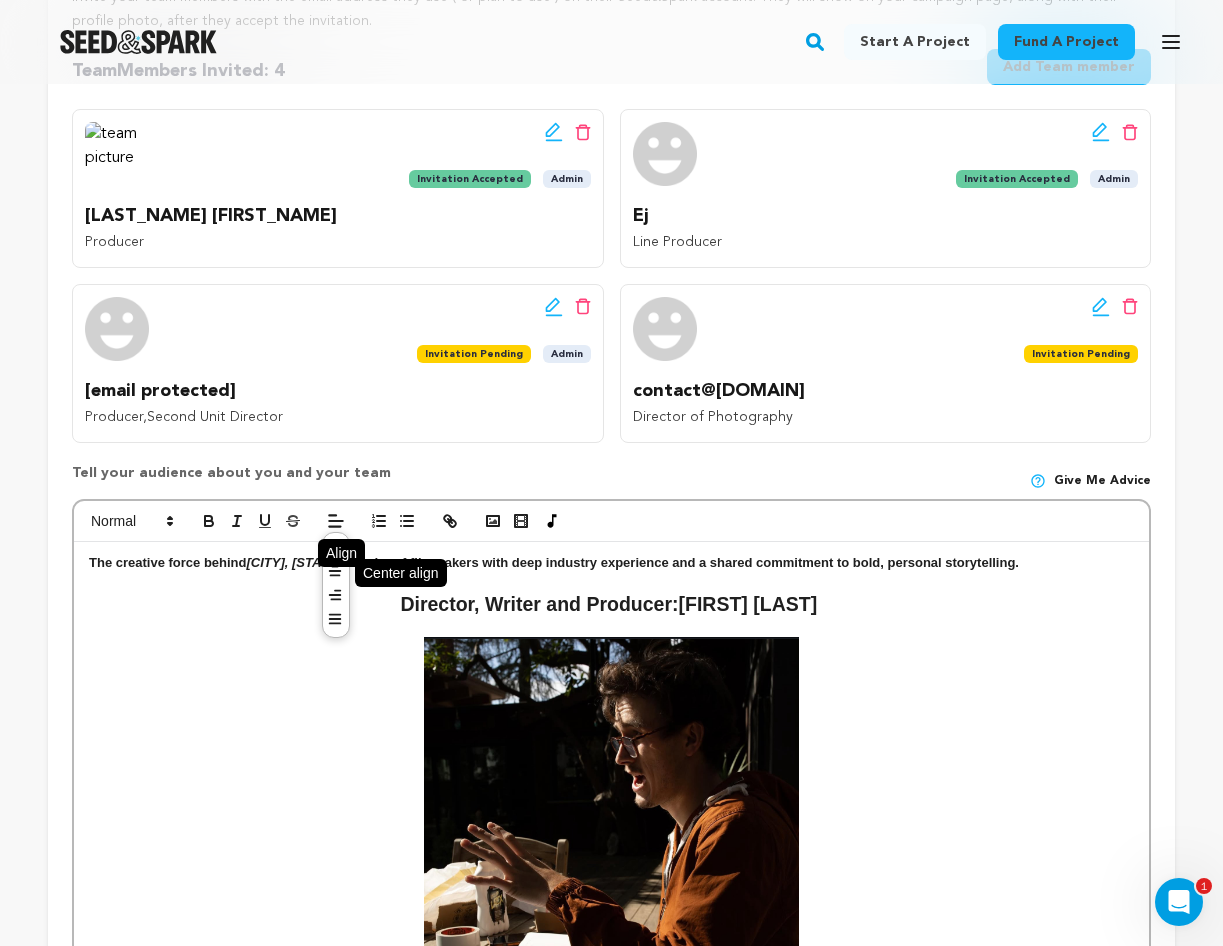 click 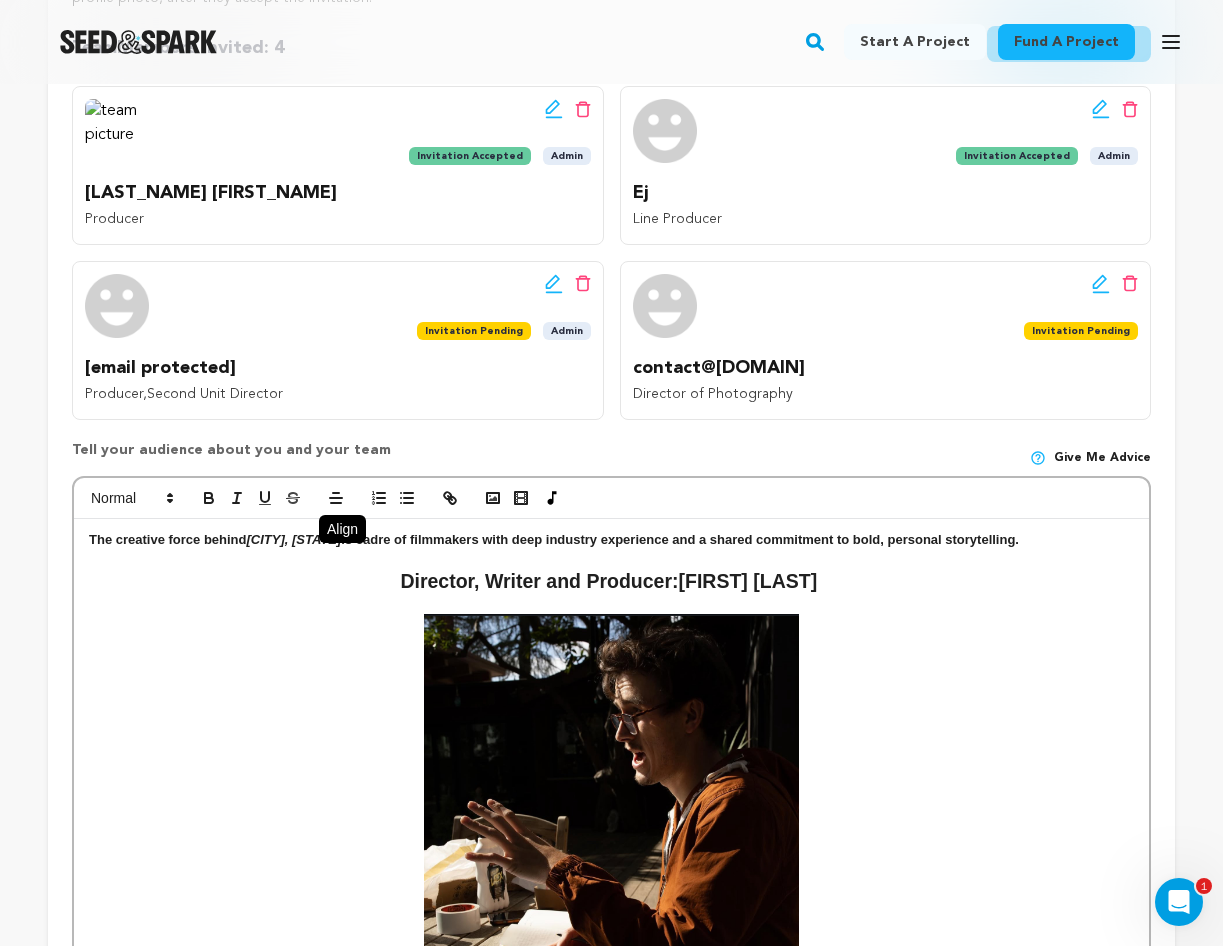scroll, scrollTop: 251, scrollLeft: 0, axis: vertical 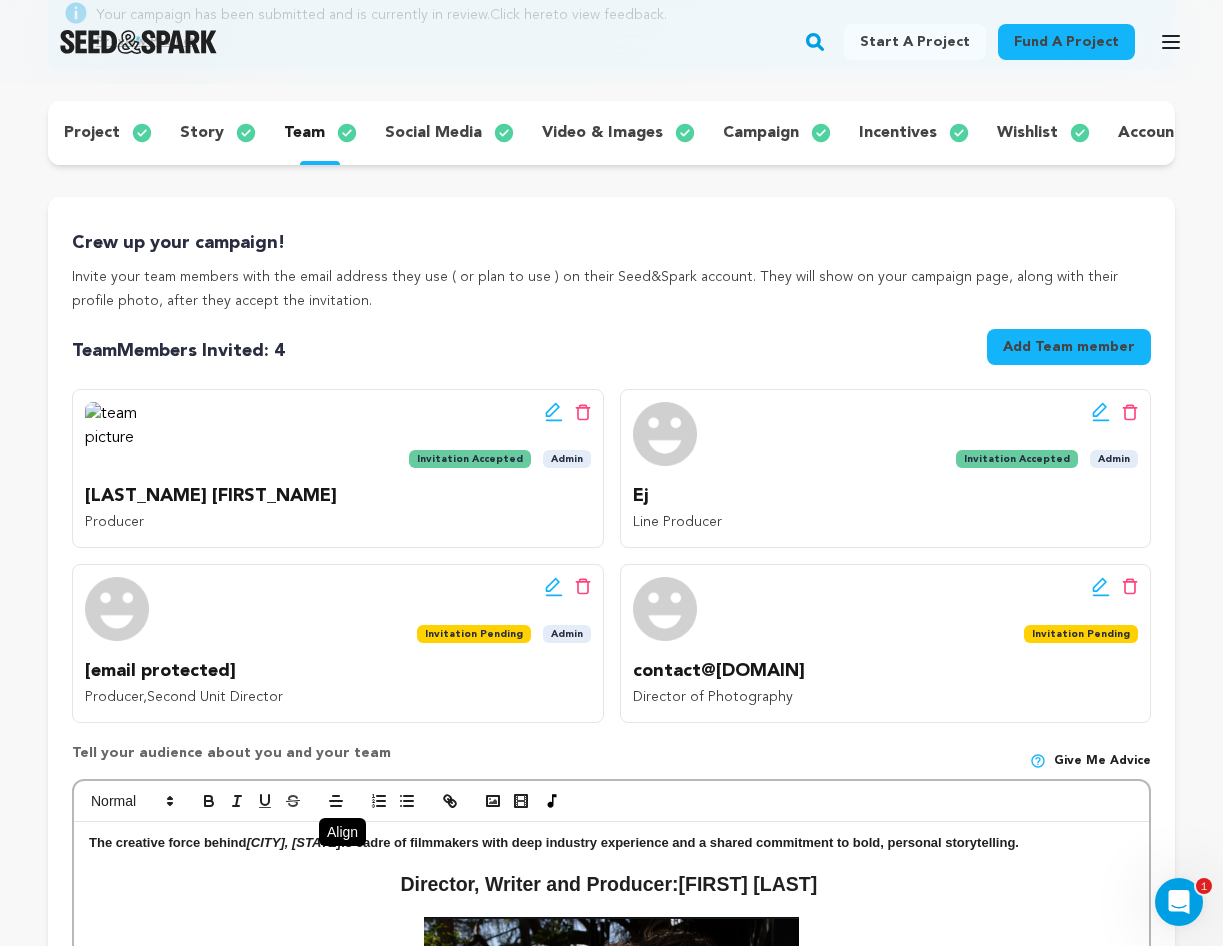 click at bounding box center (611, 802) 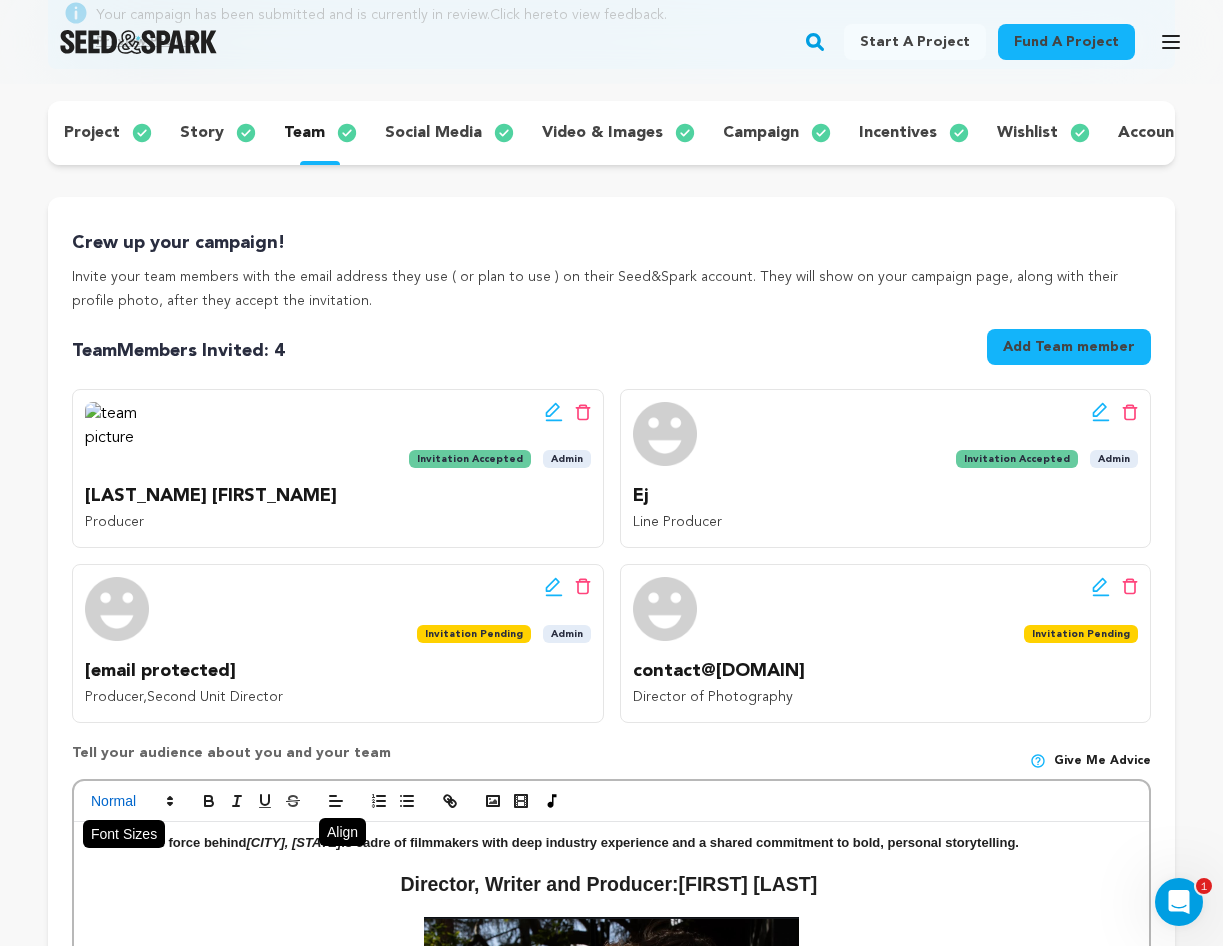 click at bounding box center [131, 801] 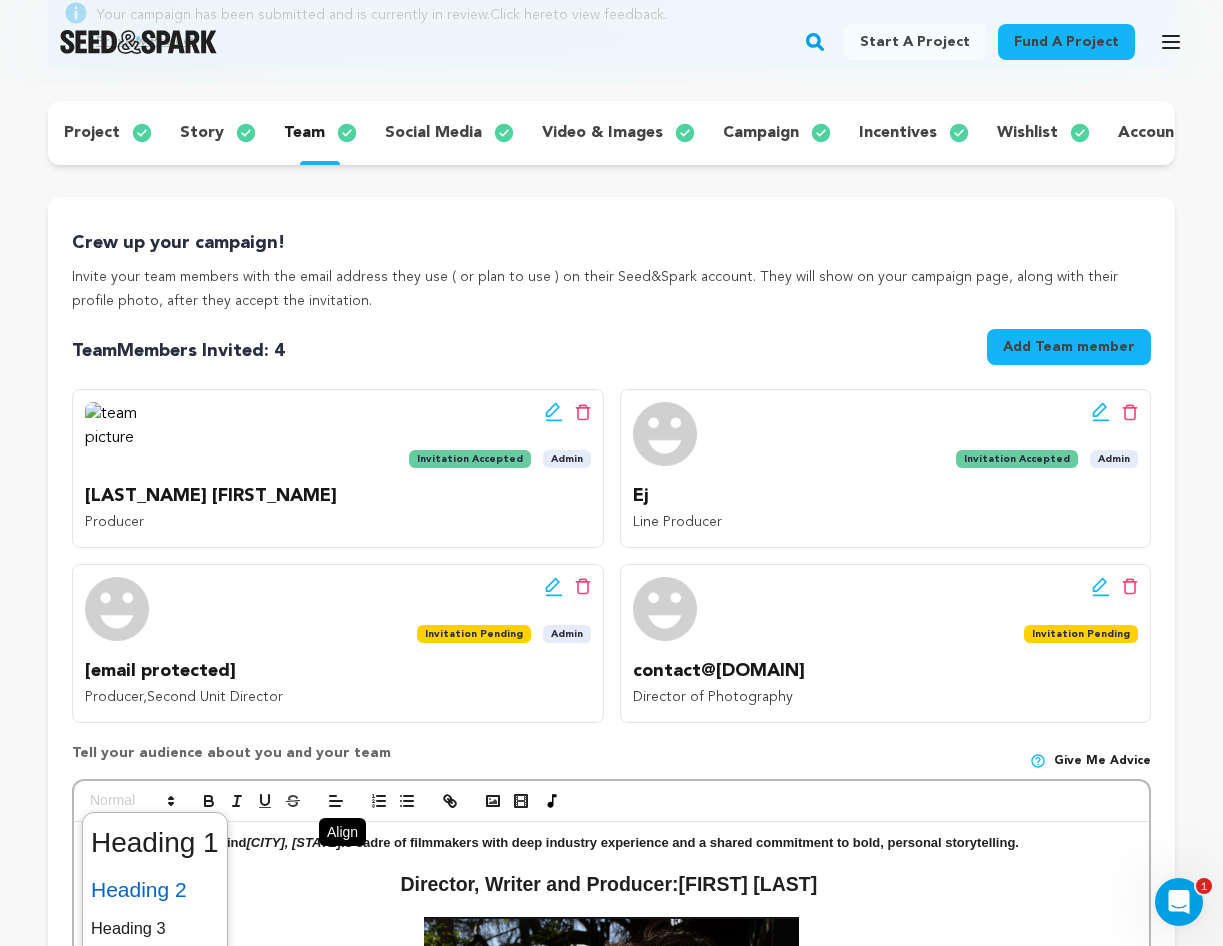 click at bounding box center [155, 890] 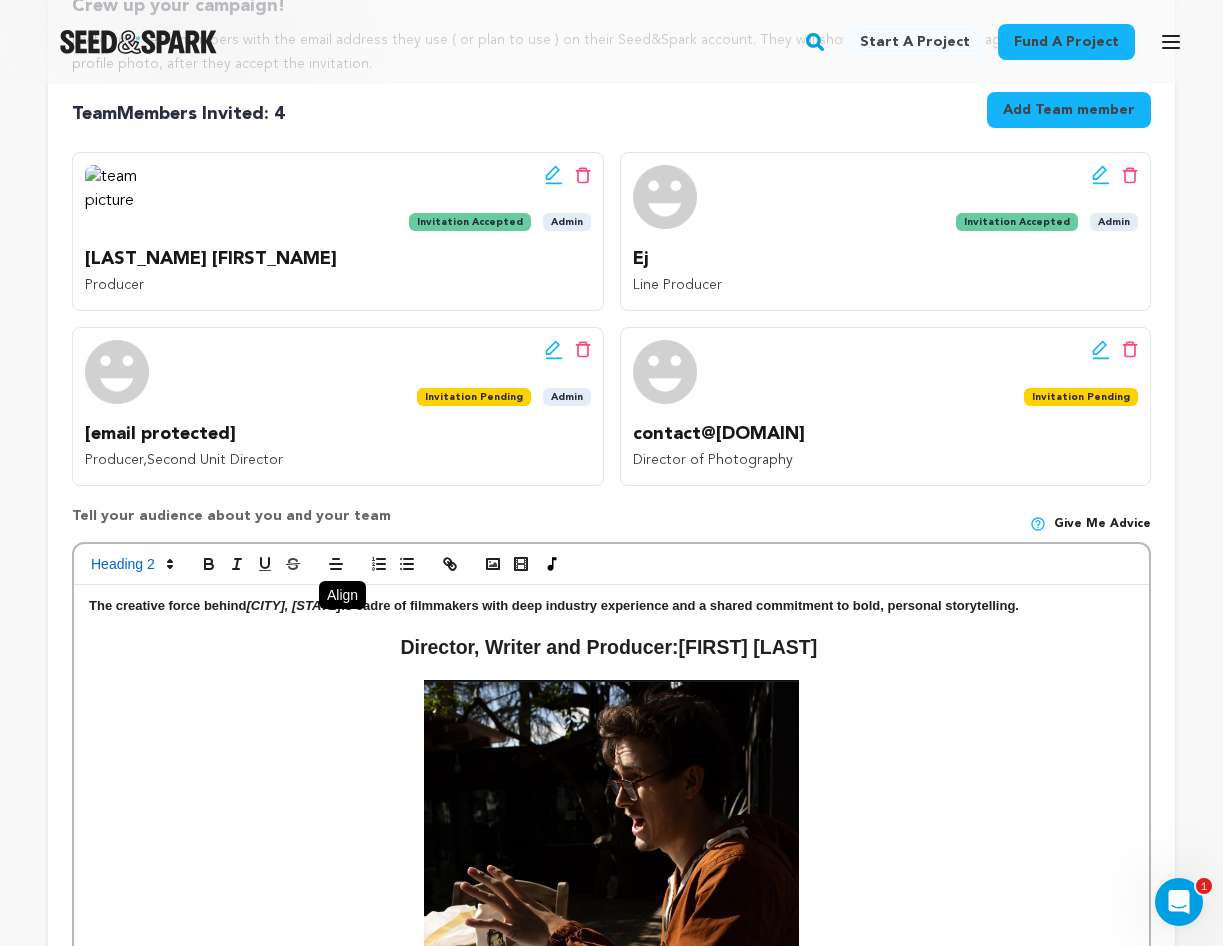 scroll, scrollTop: 469, scrollLeft: 0, axis: vertical 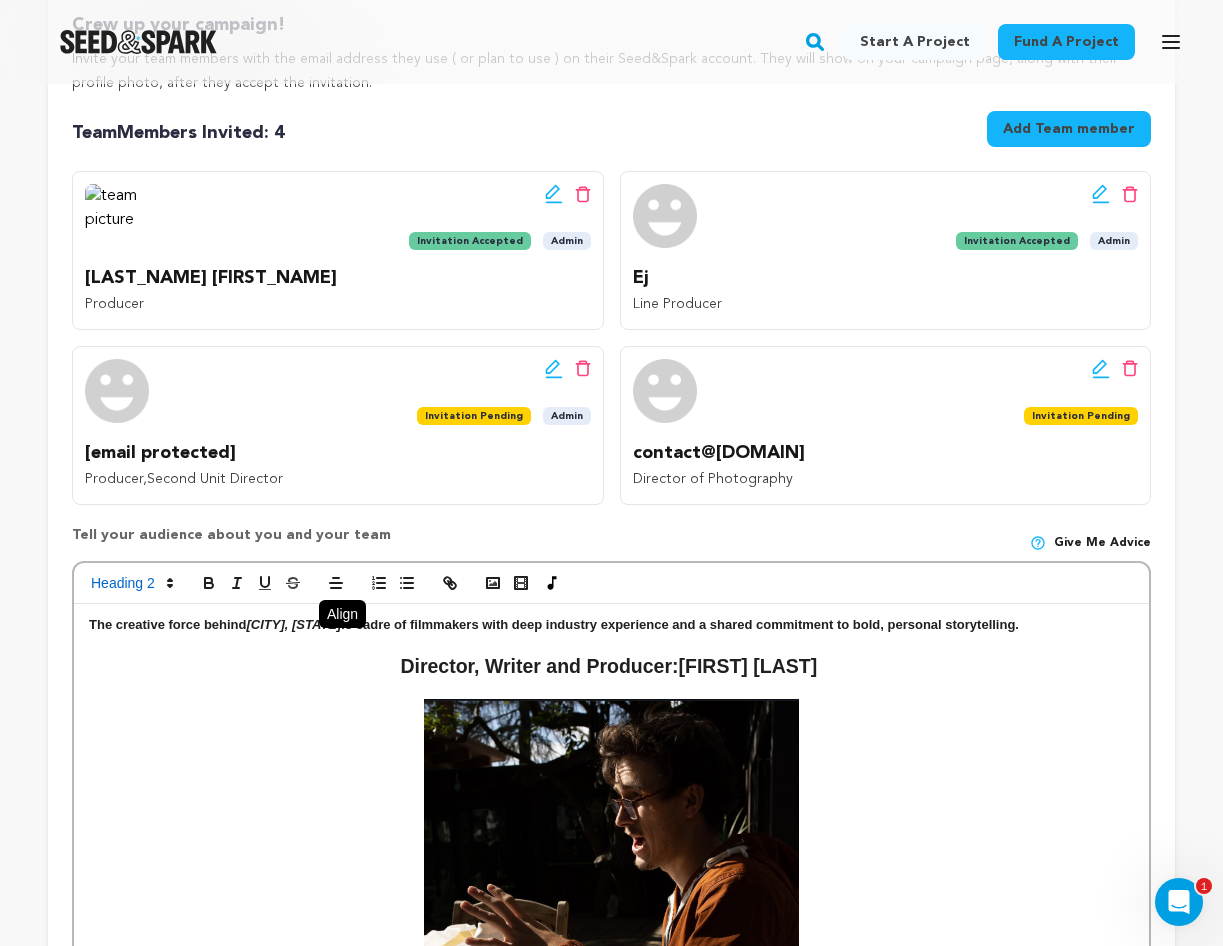 drag, startPoint x: 1072, startPoint y: 624, endPoint x: 80, endPoint y: 624, distance: 992 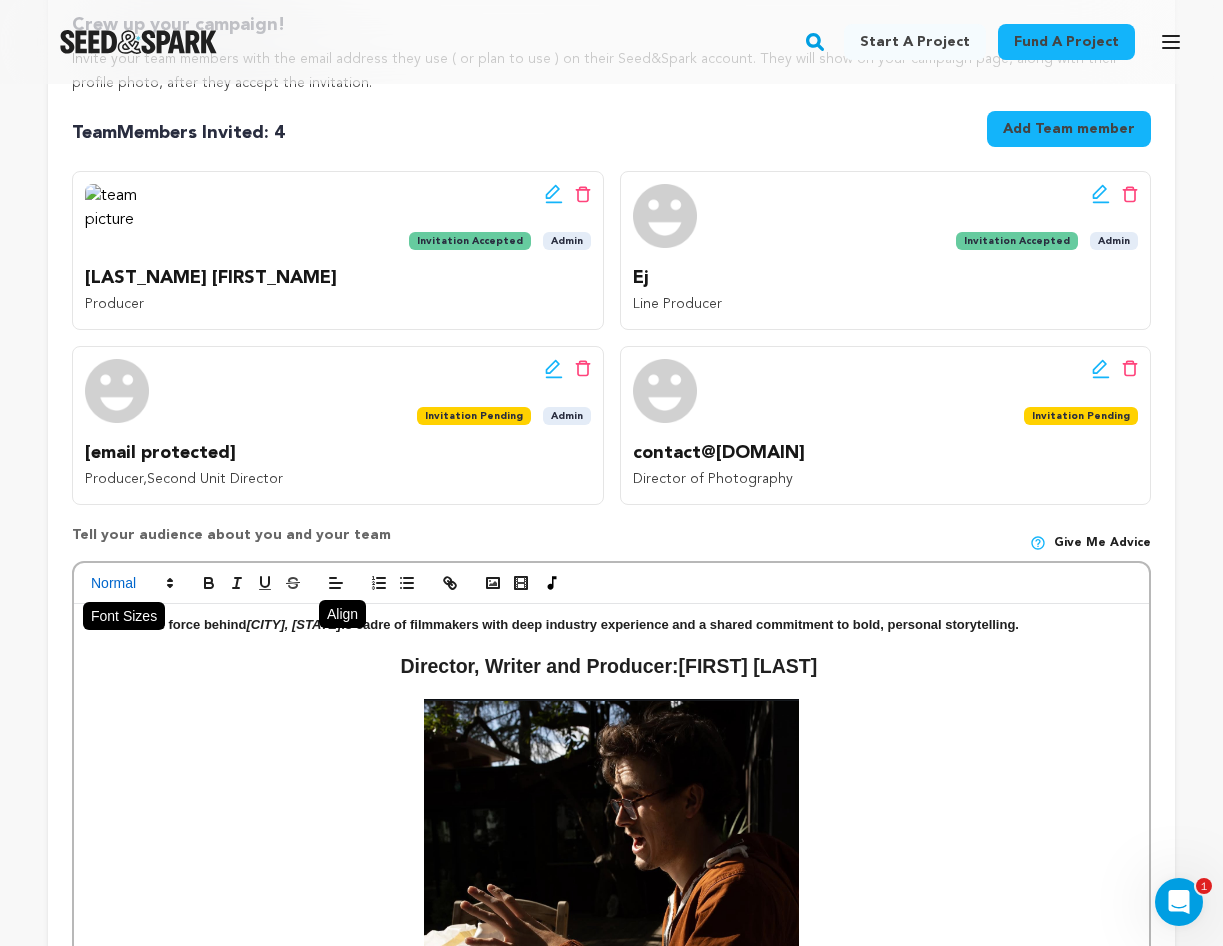 click at bounding box center [131, 583] 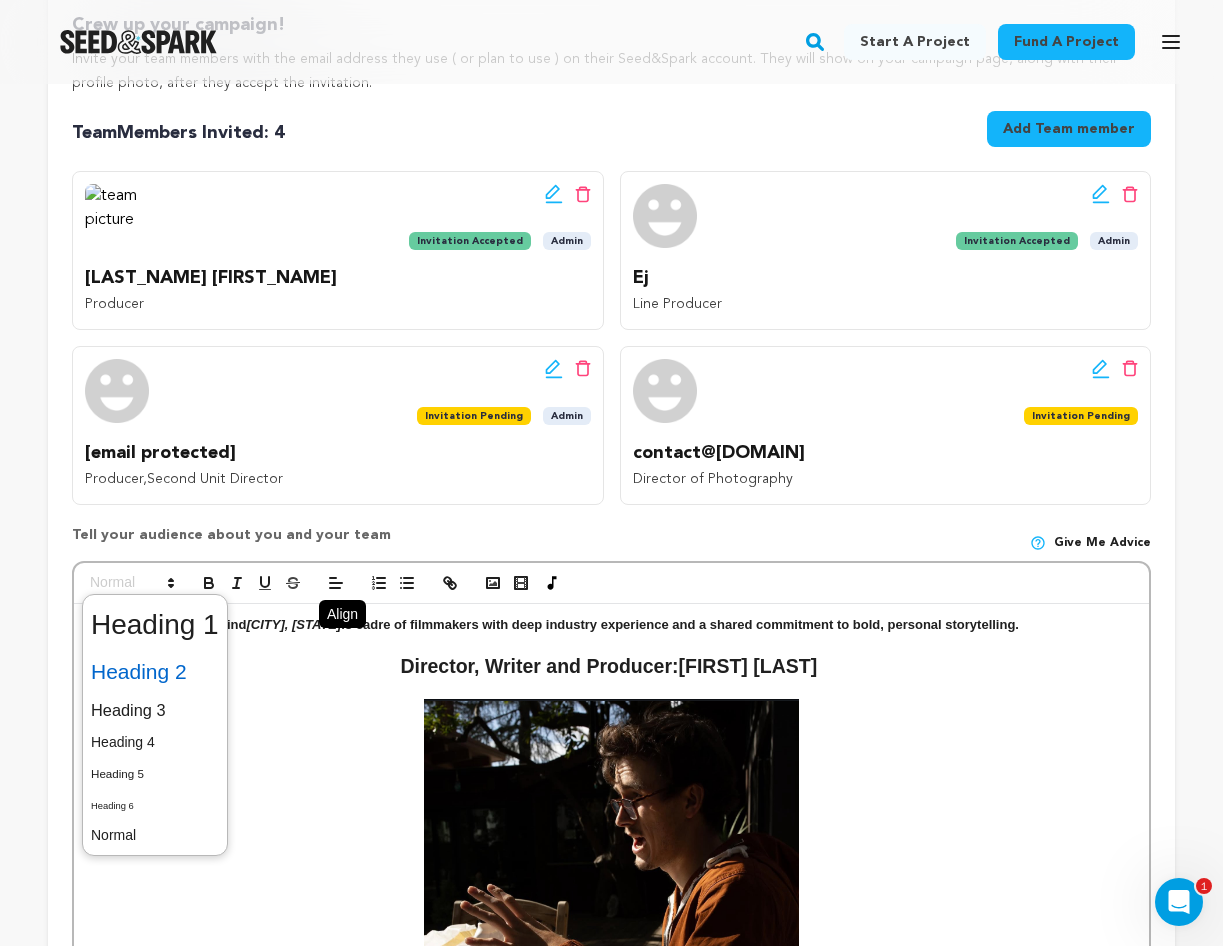 click at bounding box center [155, 672] 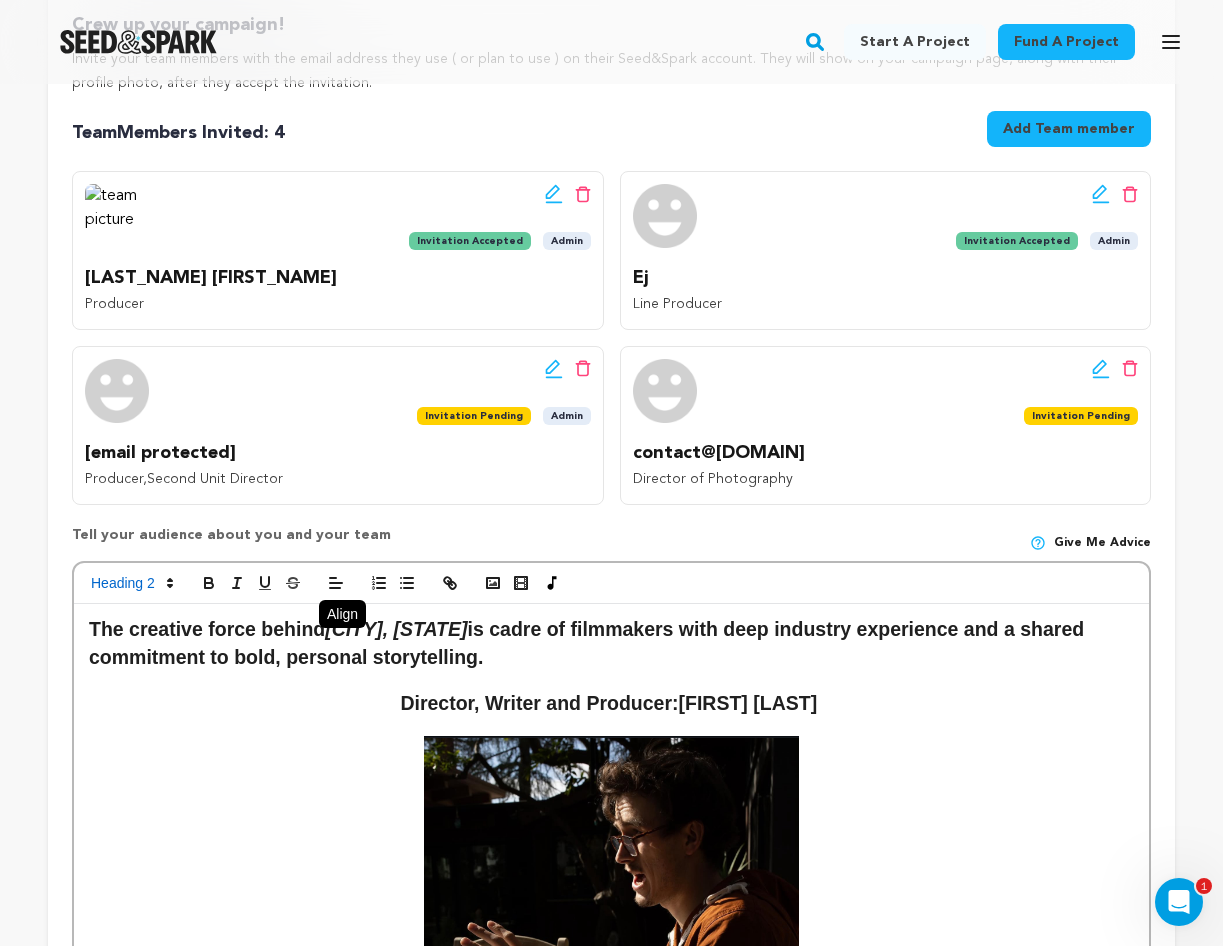 click on "The creative force behind  DISCOMFORT, TX  is cadre of filmmakers with deep industry experience and a shared commitment to bold, personal storytelling." at bounding box center [589, 643] 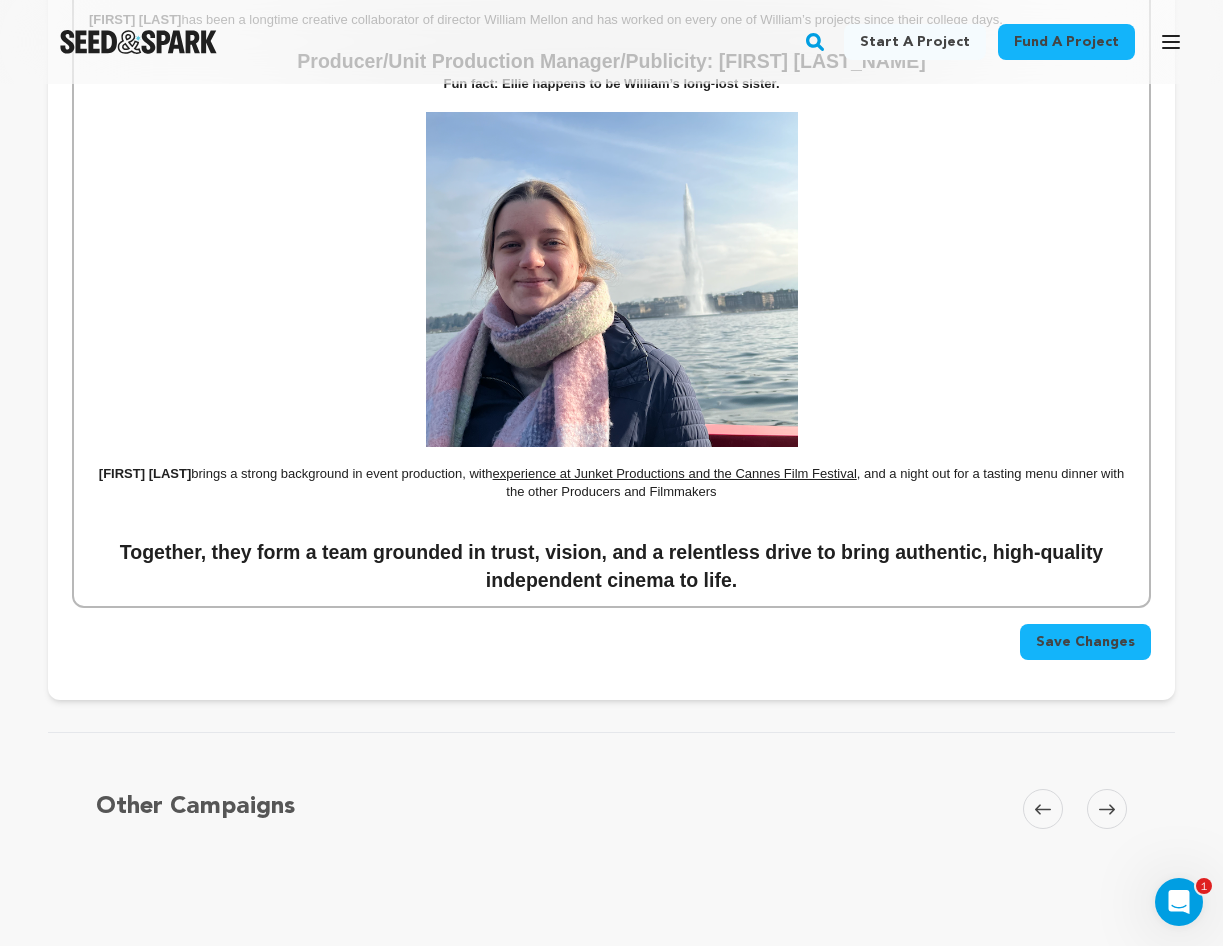 scroll, scrollTop: 2771, scrollLeft: 0, axis: vertical 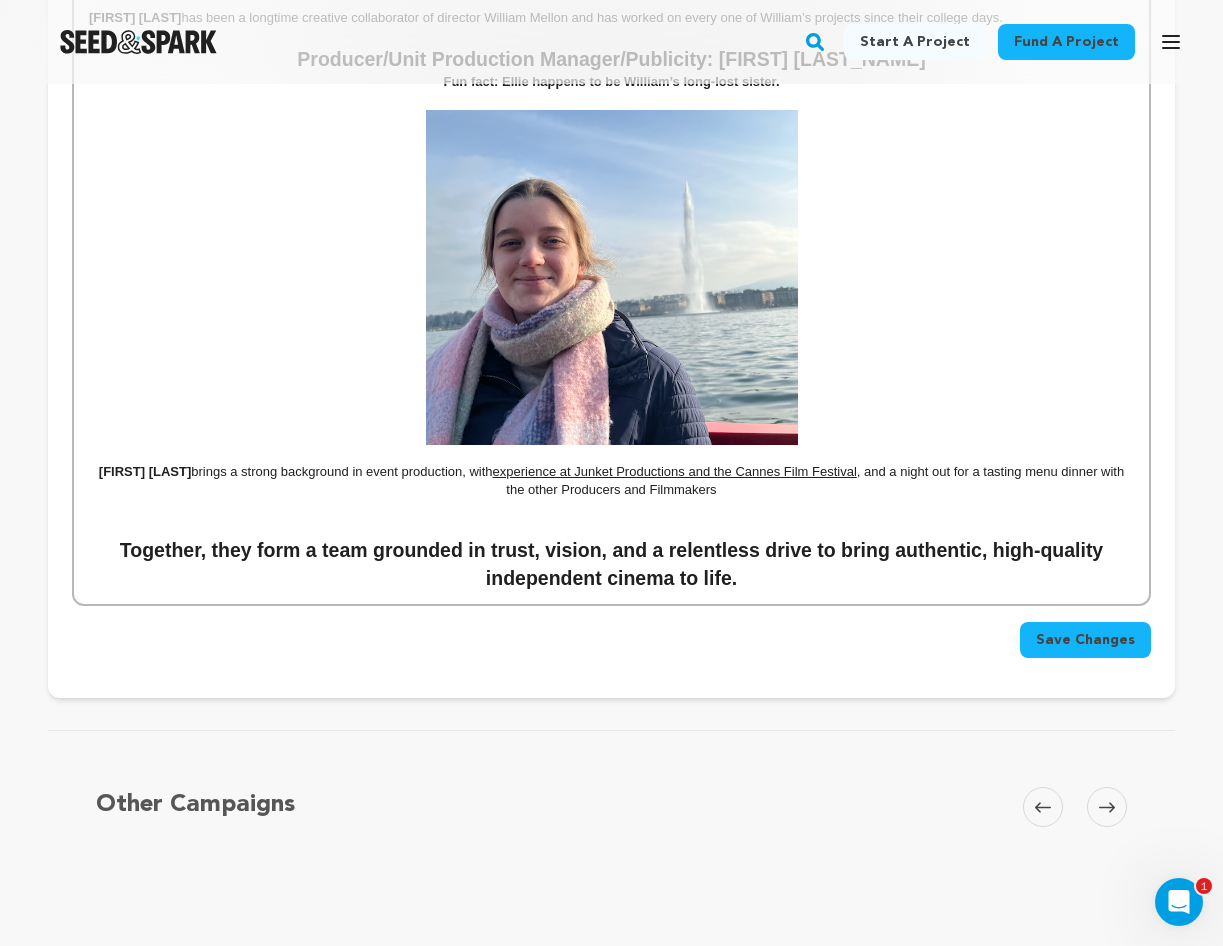 click on "Save Changes" at bounding box center (1085, 640) 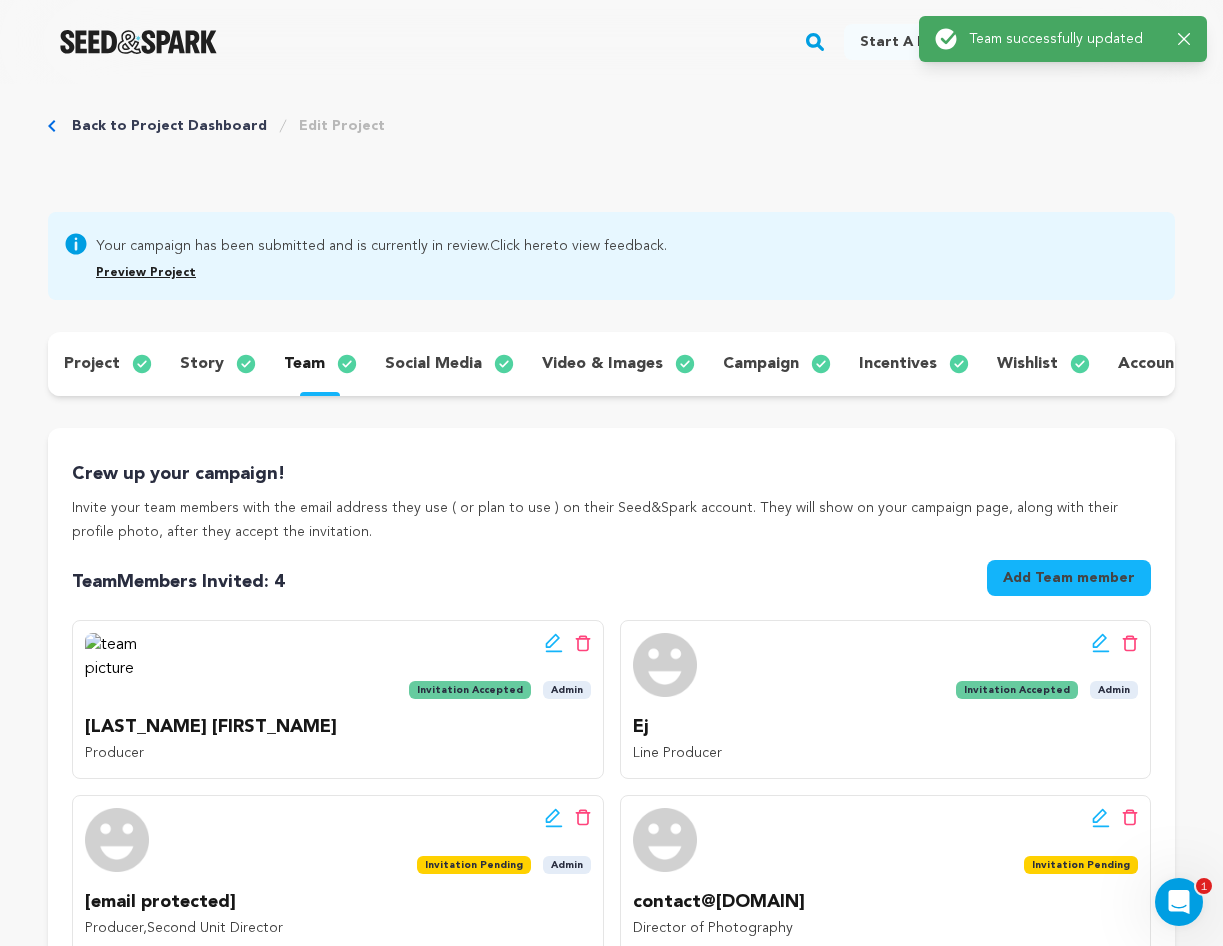 scroll, scrollTop: 0, scrollLeft: 0, axis: both 